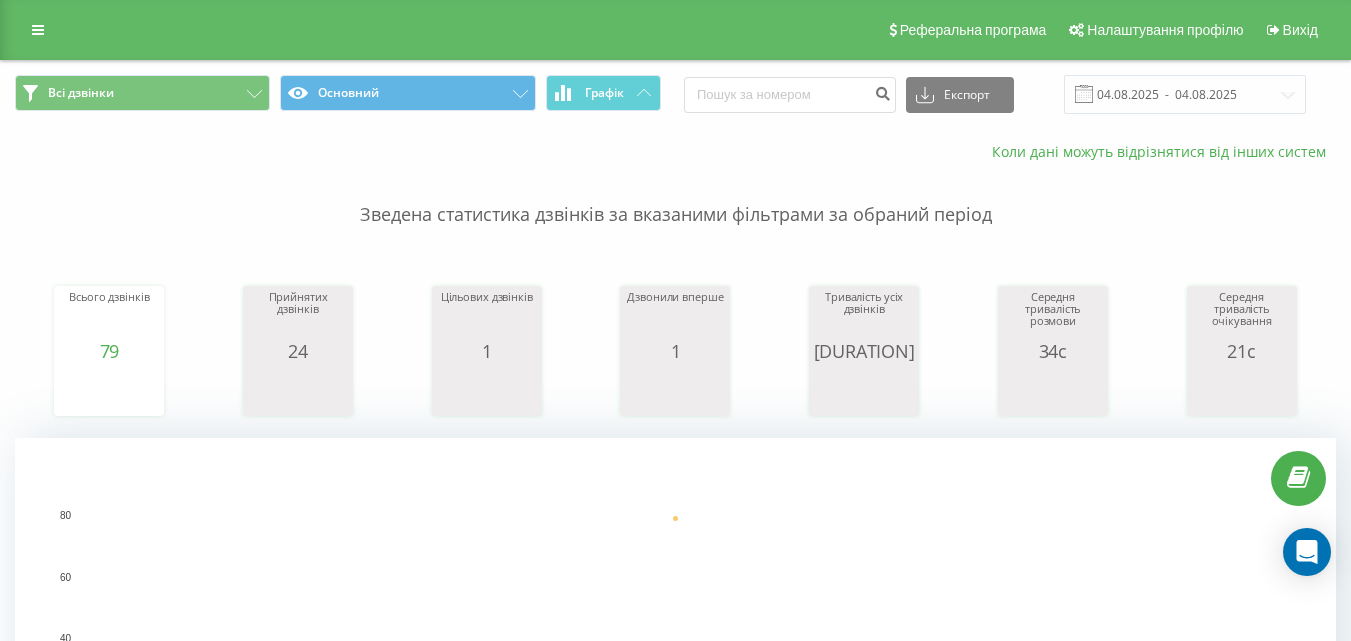 scroll, scrollTop: 0, scrollLeft: 0, axis: both 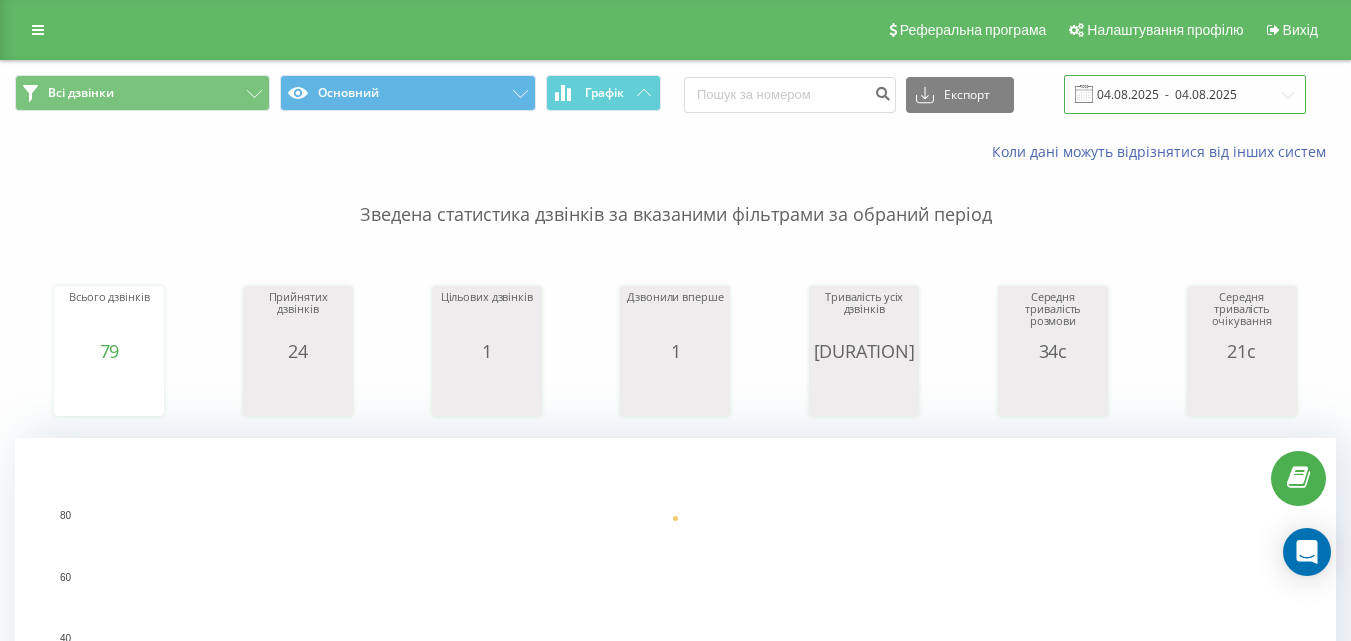 click on "04.08.2025  -  04.08.2025" at bounding box center (1185, 94) 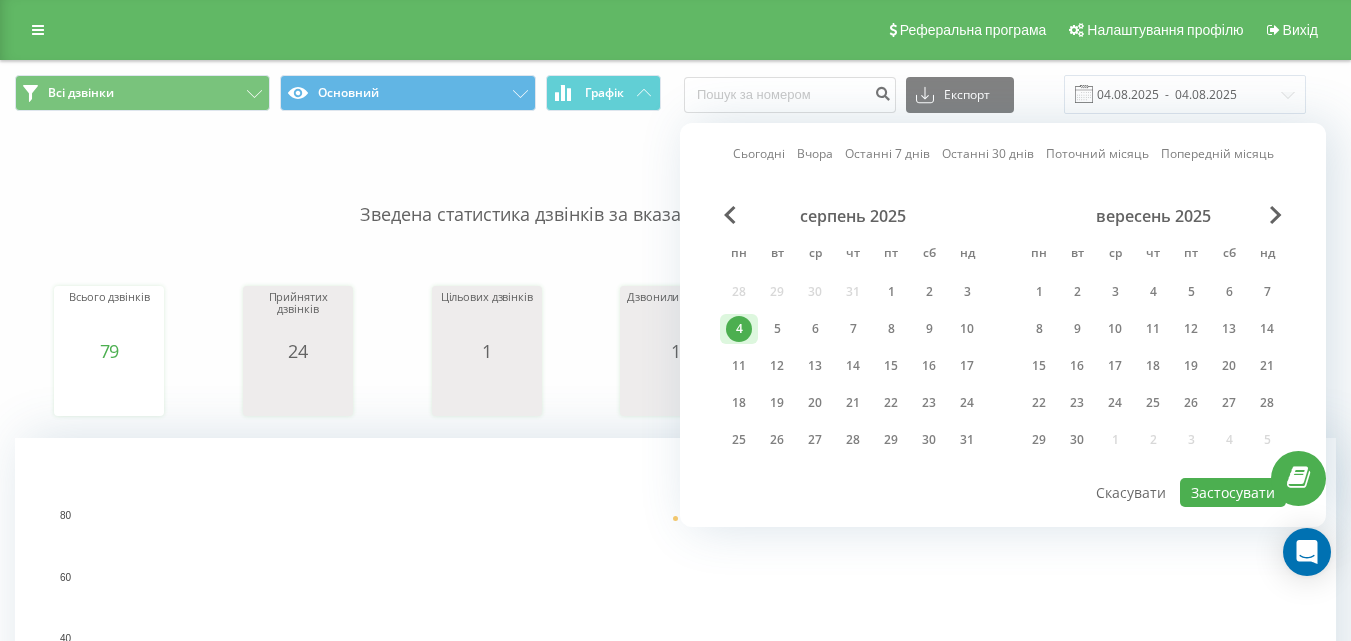 click on "Сьогодні" at bounding box center [759, 153] 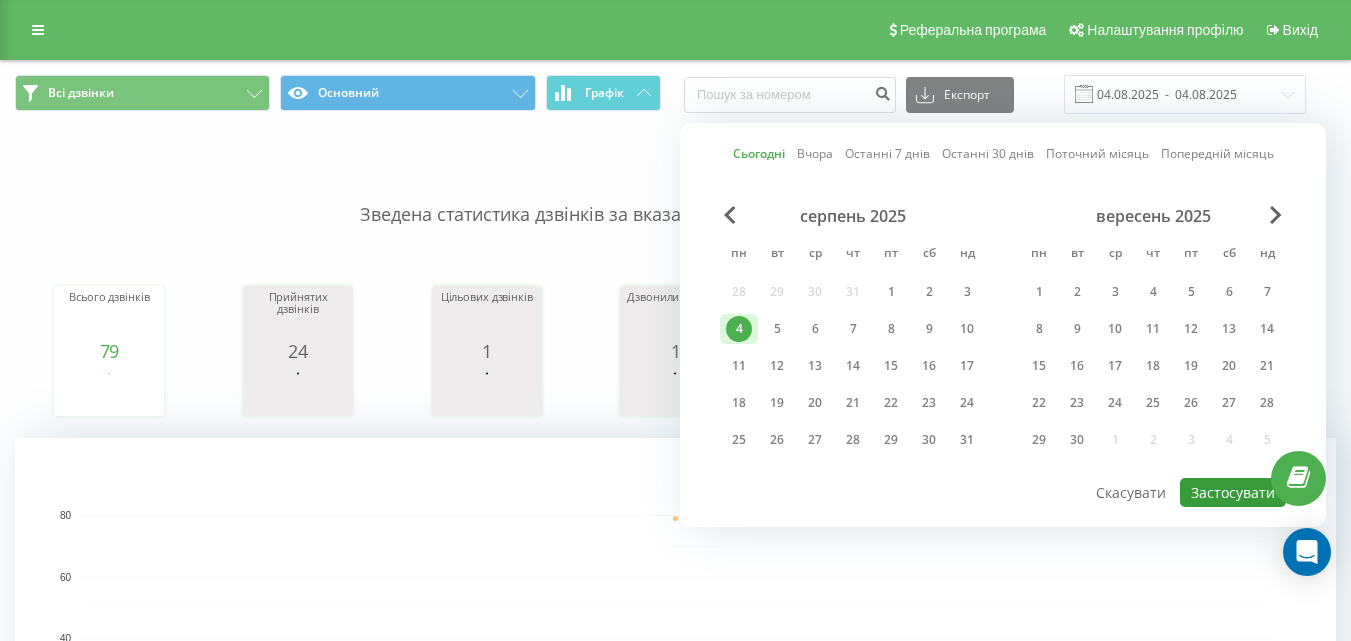 click on "Застосувати" at bounding box center (1233, 492) 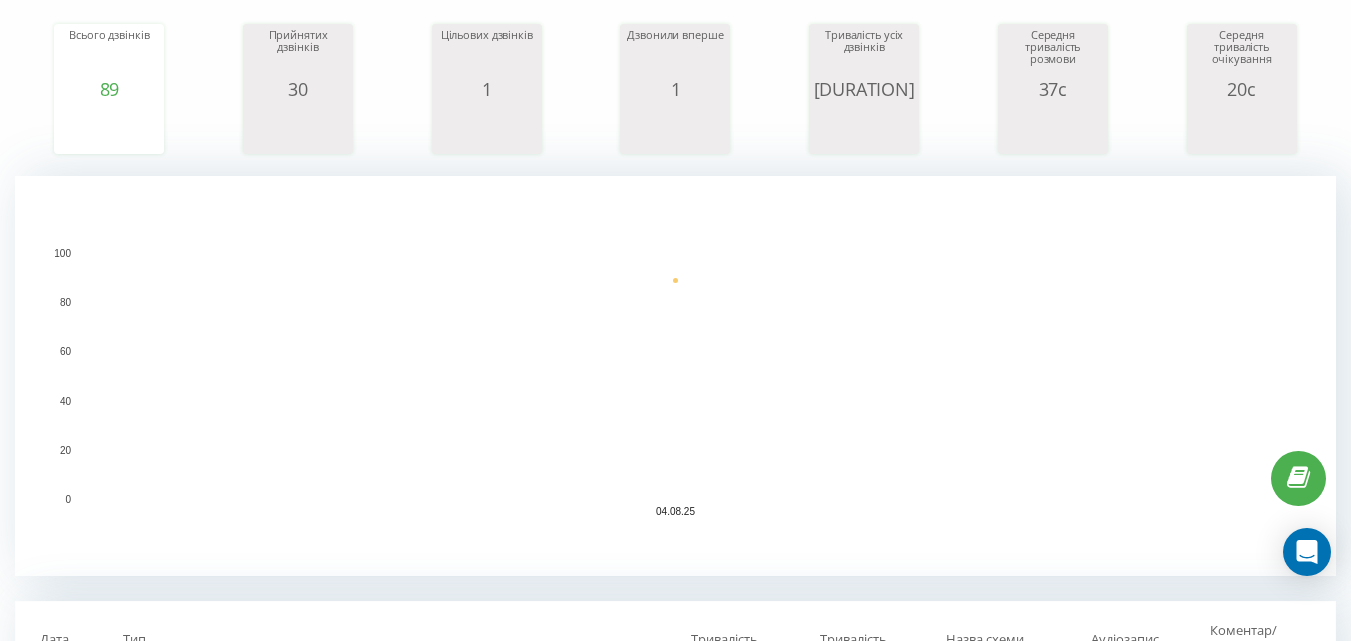 scroll, scrollTop: 600, scrollLeft: 0, axis: vertical 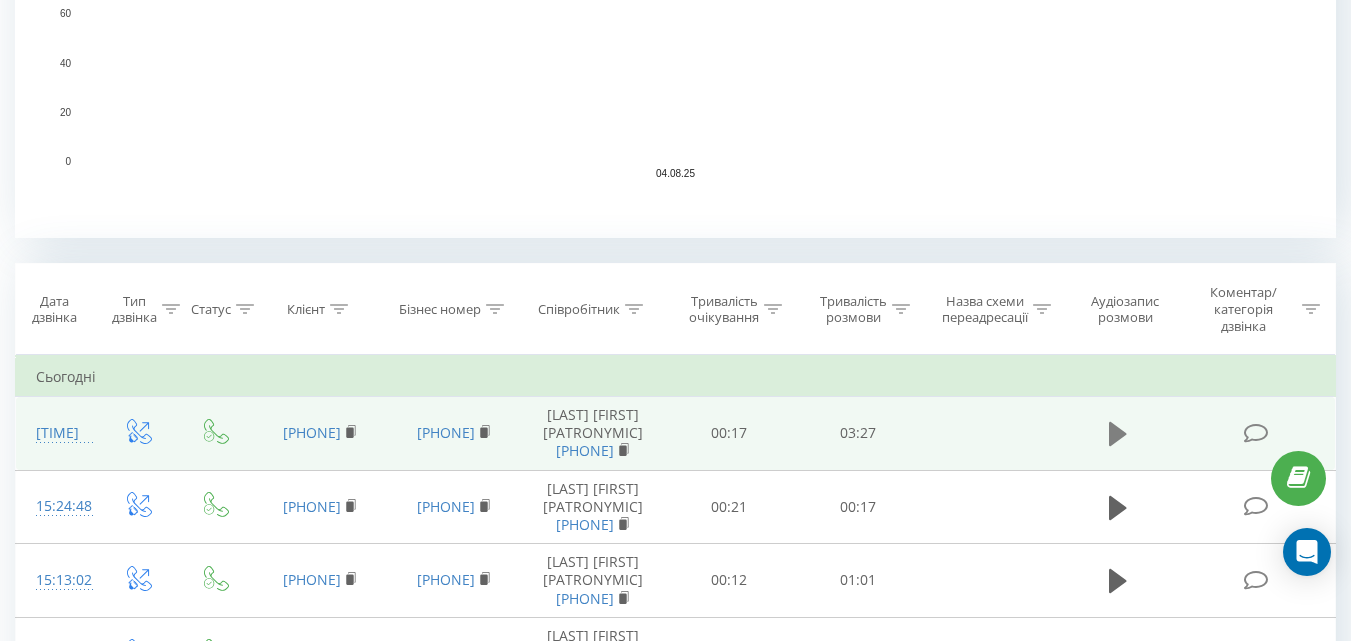 click 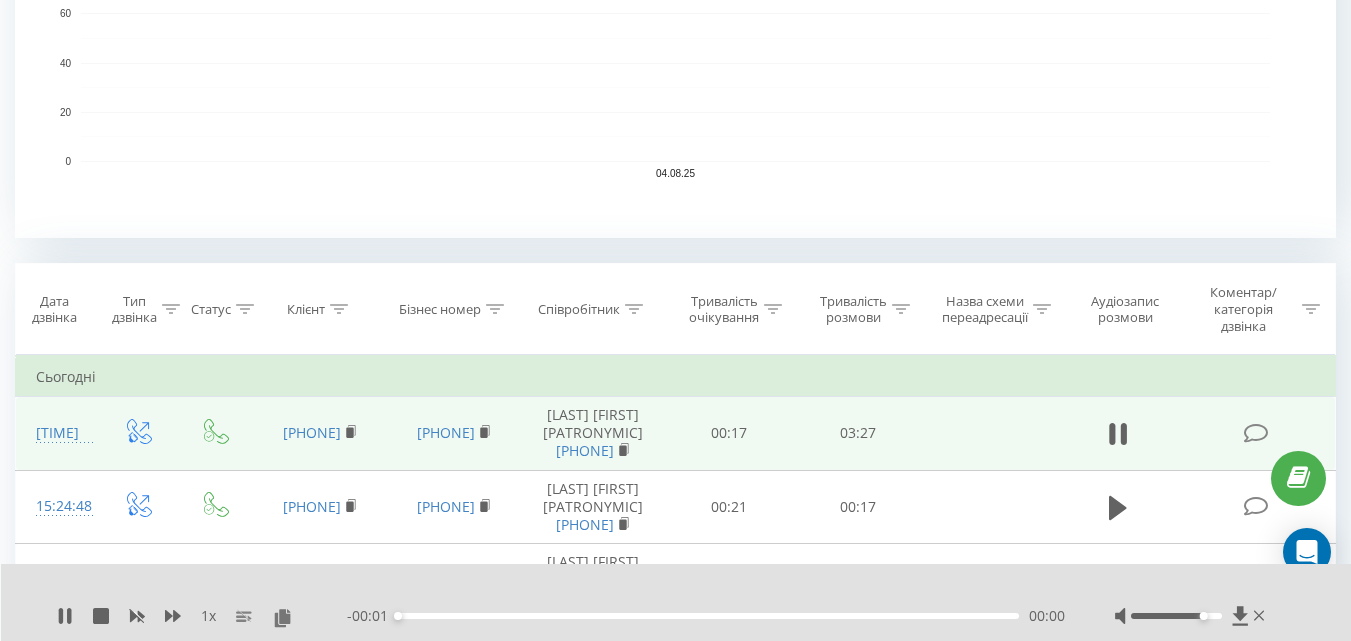 click at bounding box center (1176, 616) 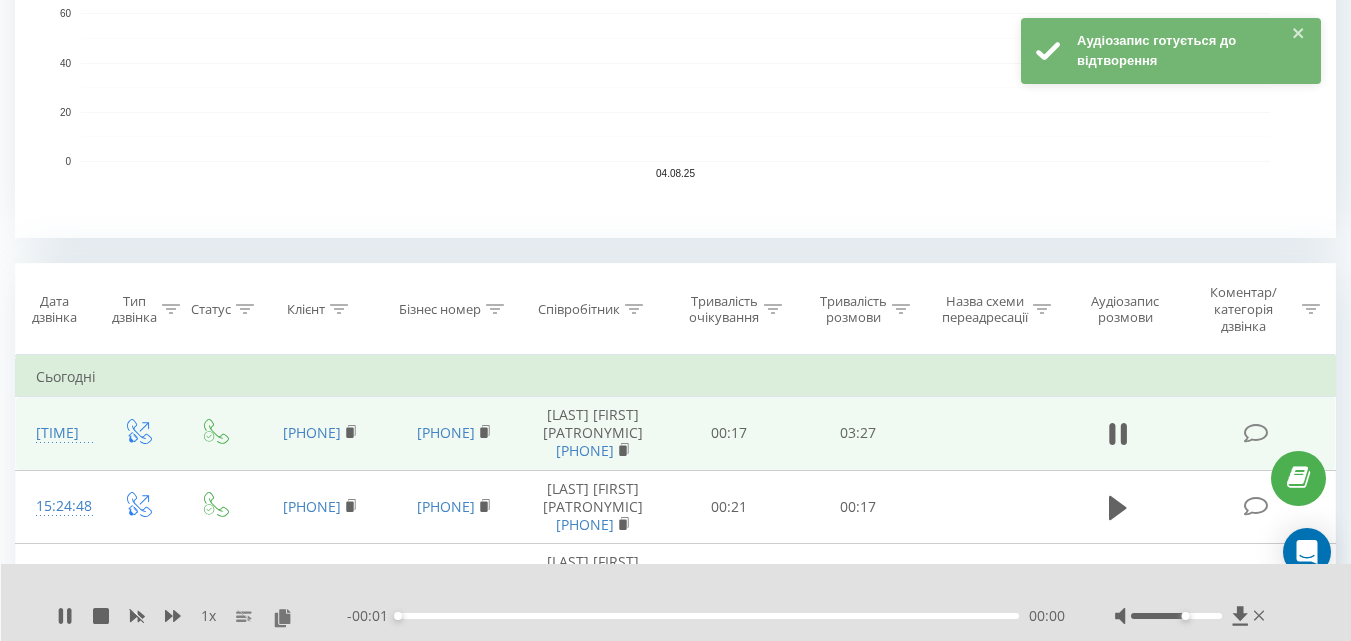 click at bounding box center (1176, 616) 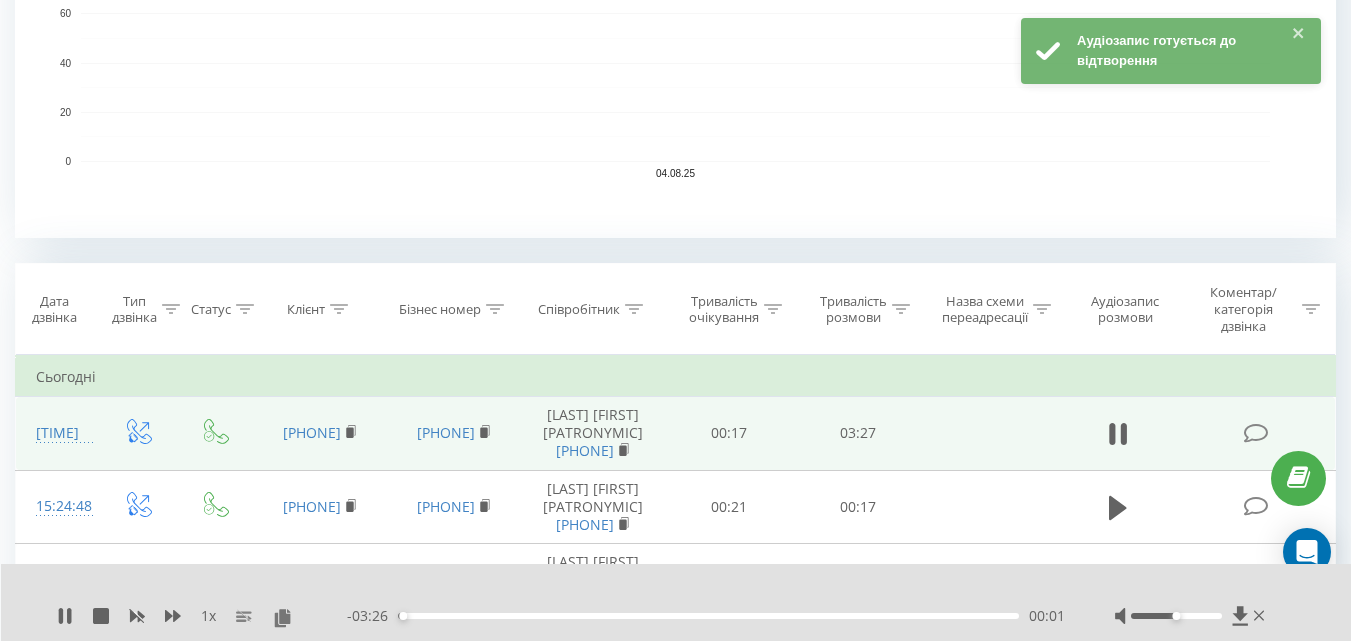 click at bounding box center (1176, 616) 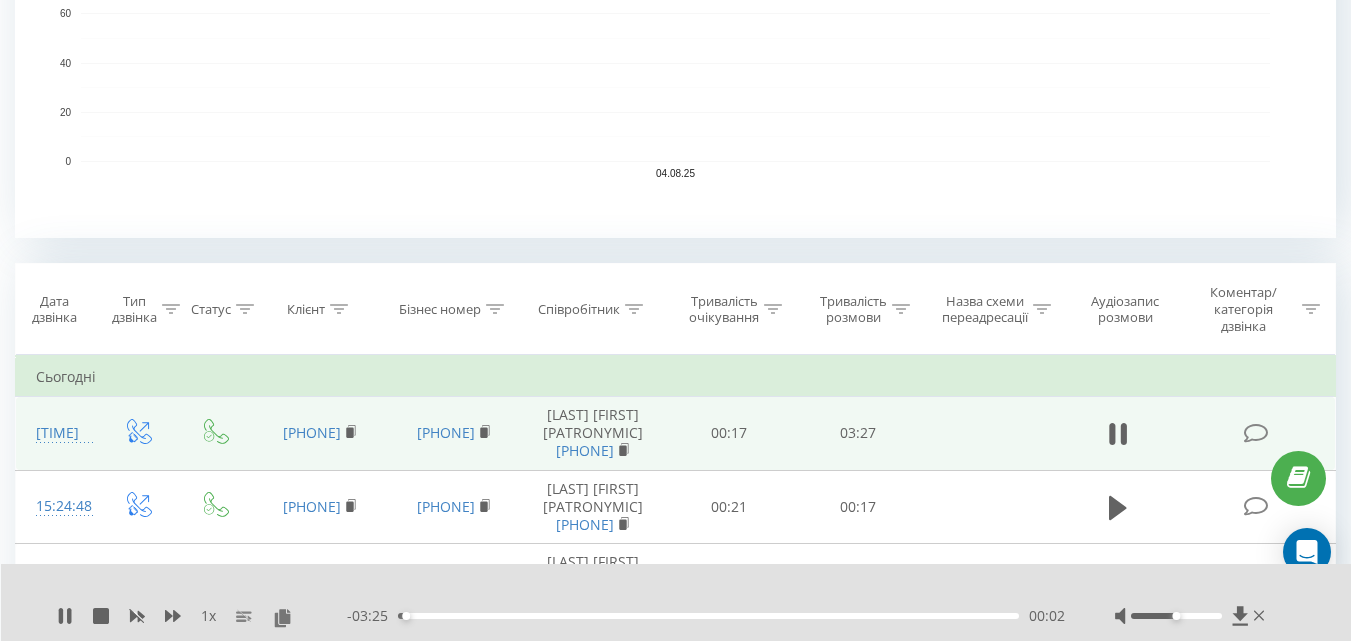 click on "00:02" at bounding box center (708, 616) 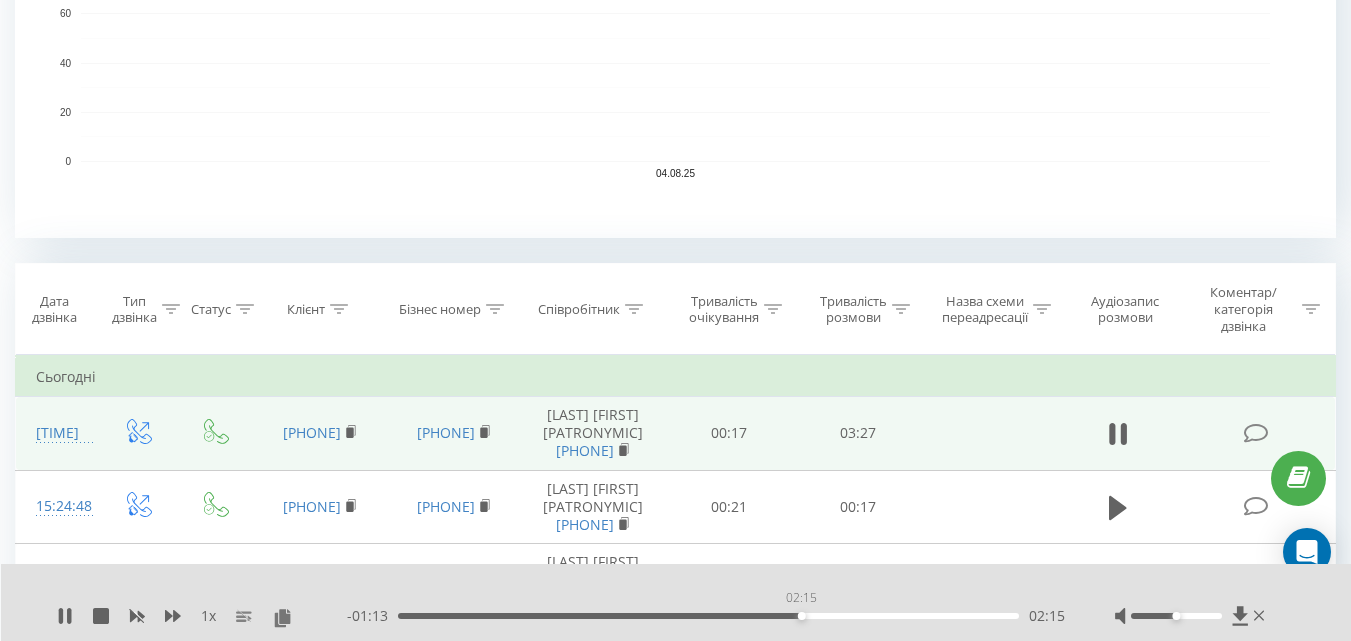 click on "02:15" at bounding box center (708, 616) 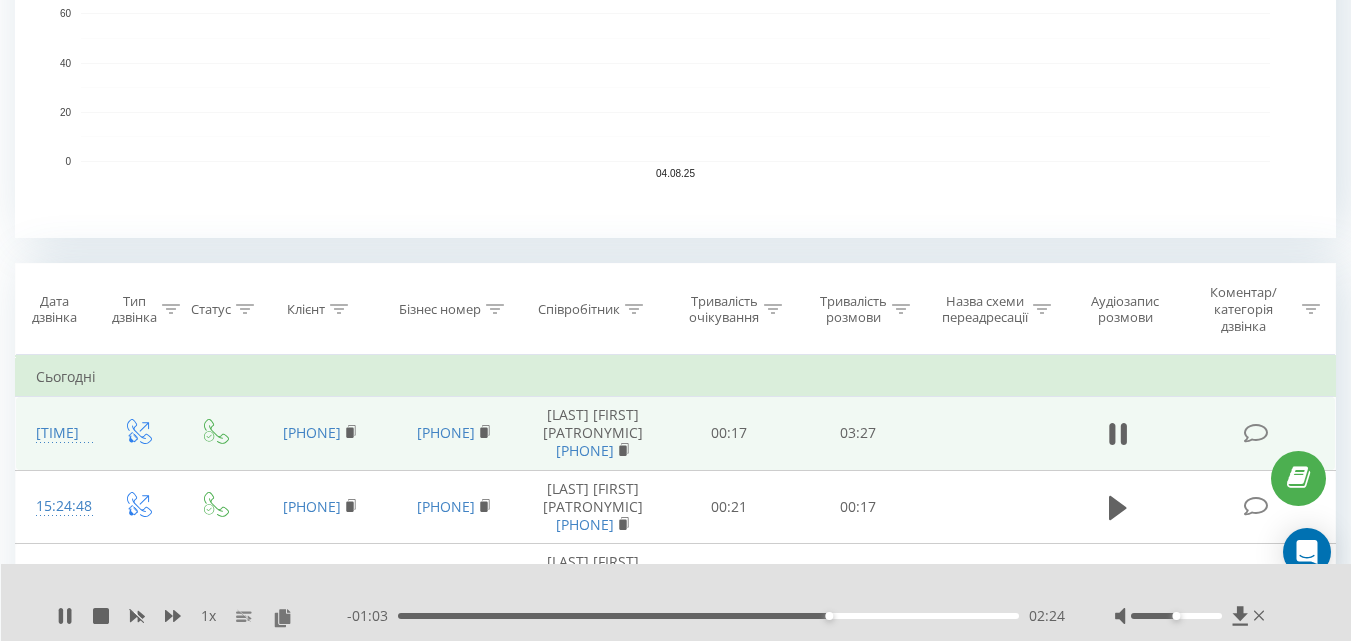 drag, startPoint x: 1177, startPoint y: 615, endPoint x: 1127, endPoint y: 615, distance: 50 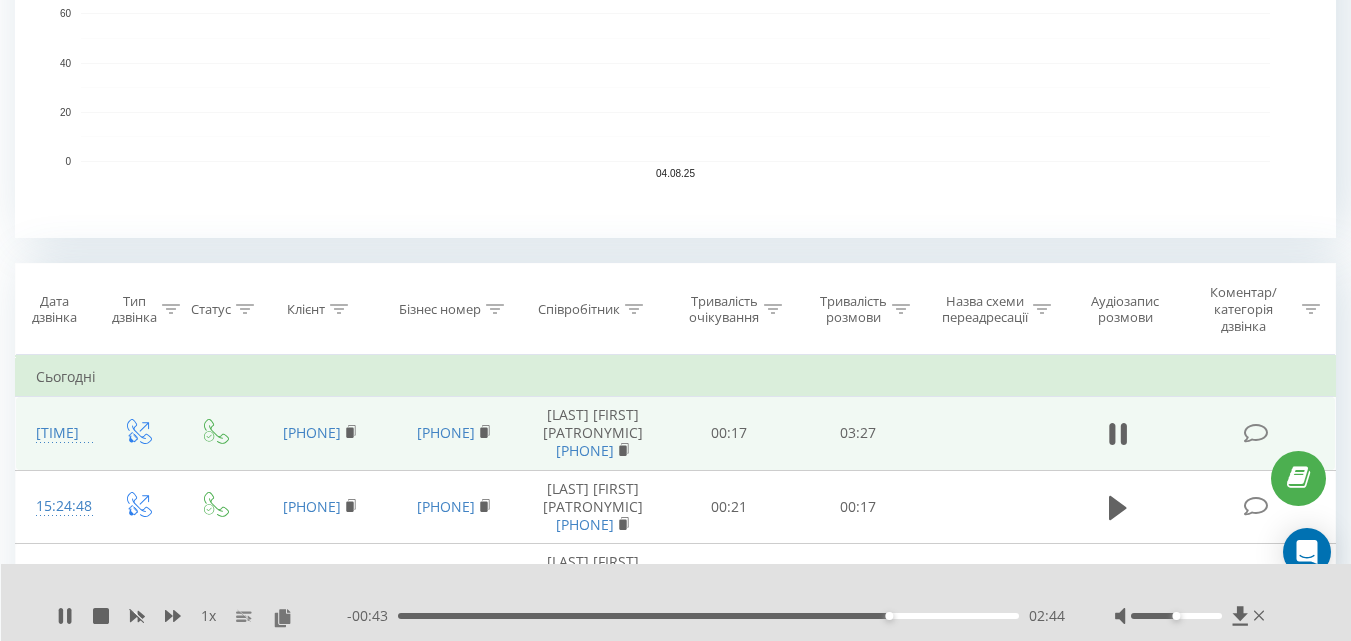 click on "02:44" at bounding box center (708, 616) 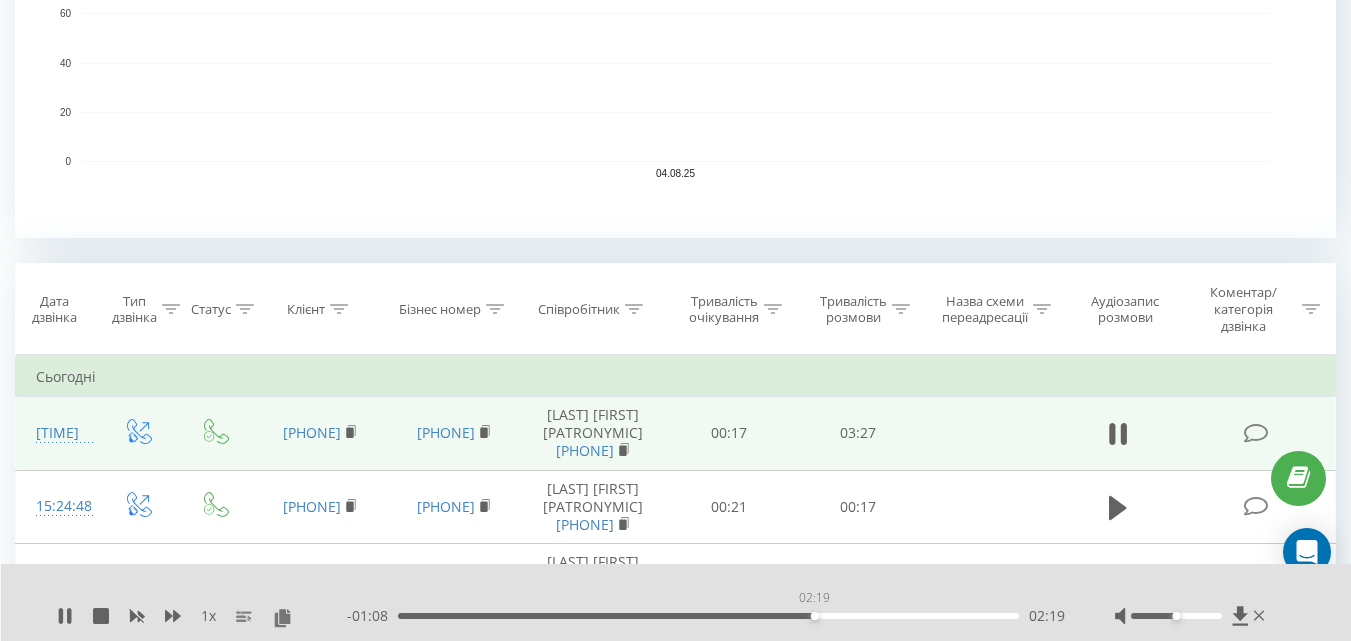 click on "02:19" at bounding box center [708, 616] 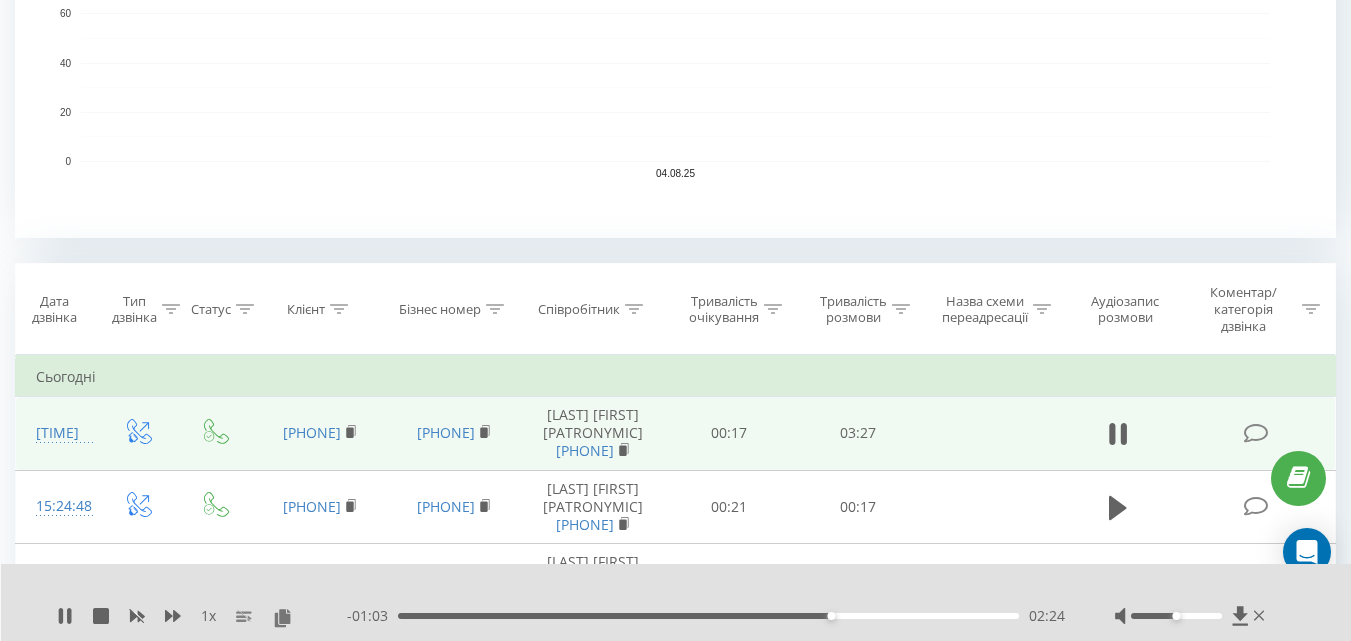 click on "02:24" at bounding box center [708, 616] 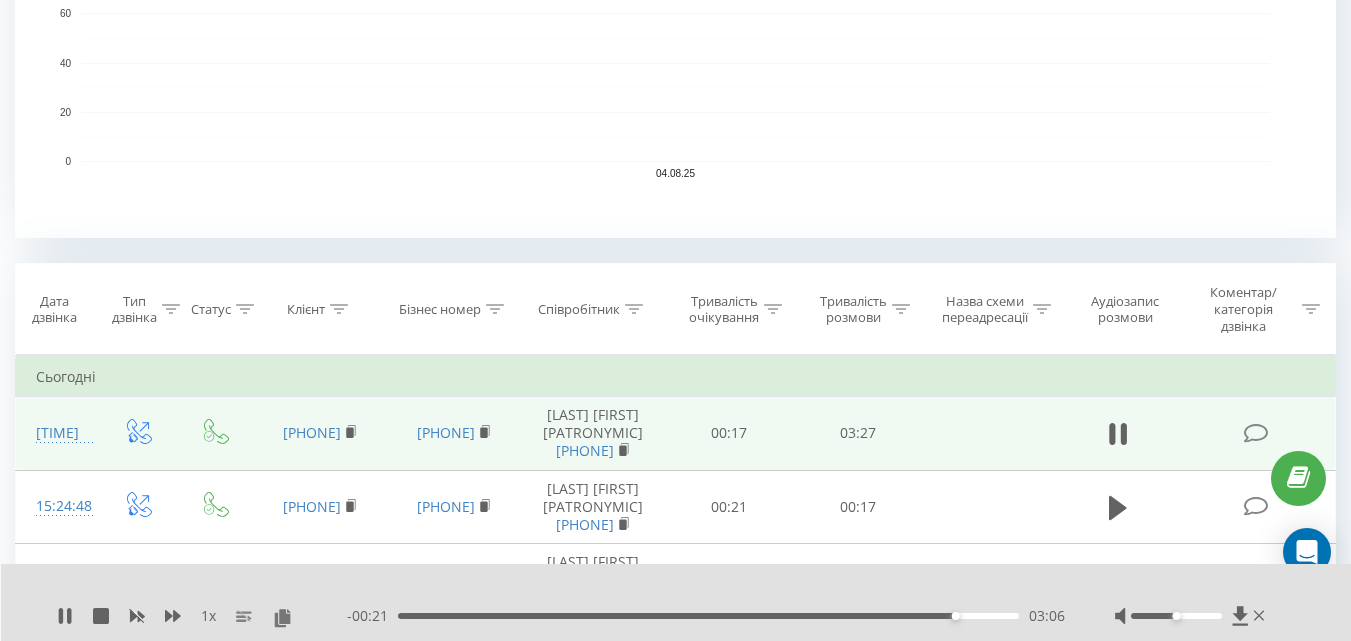 click on "03:06" at bounding box center [708, 616] 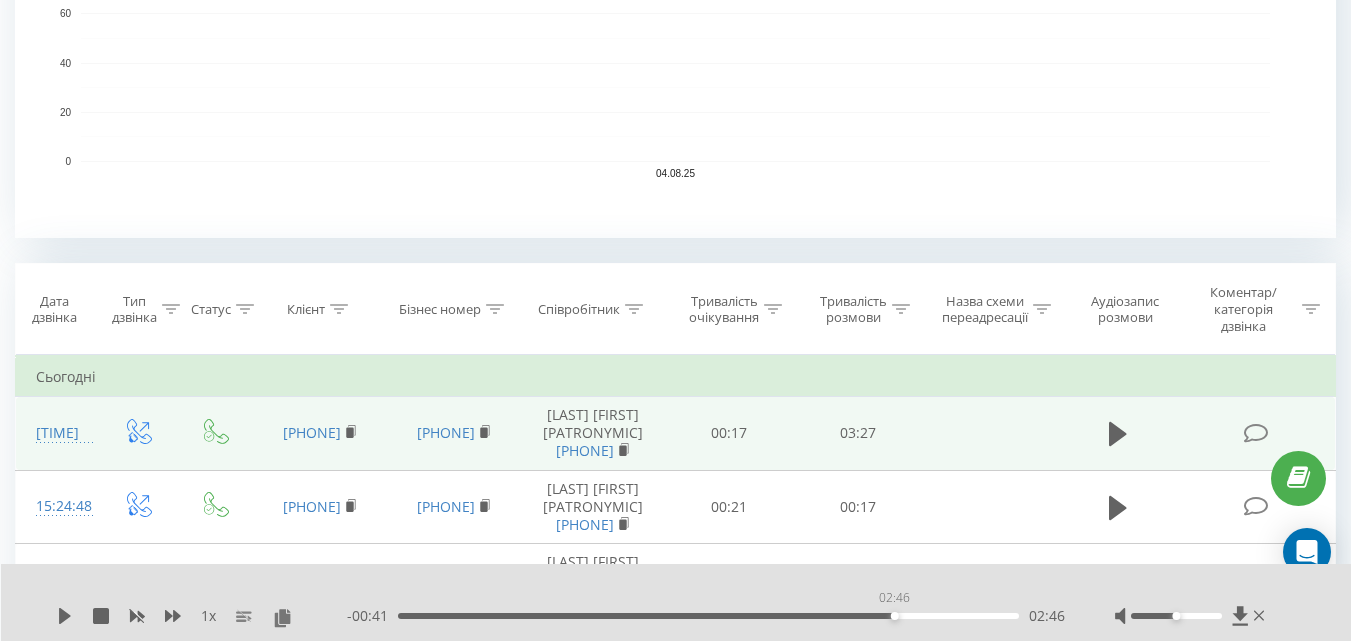 click on "02:46" at bounding box center (708, 616) 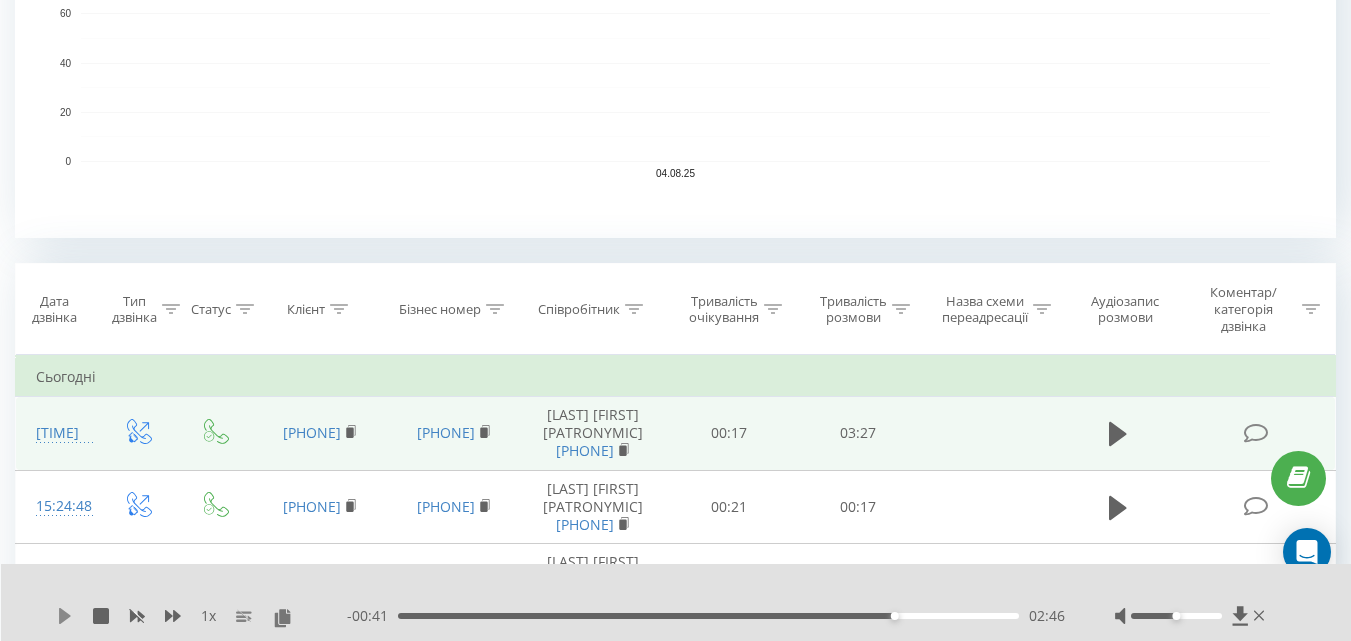click 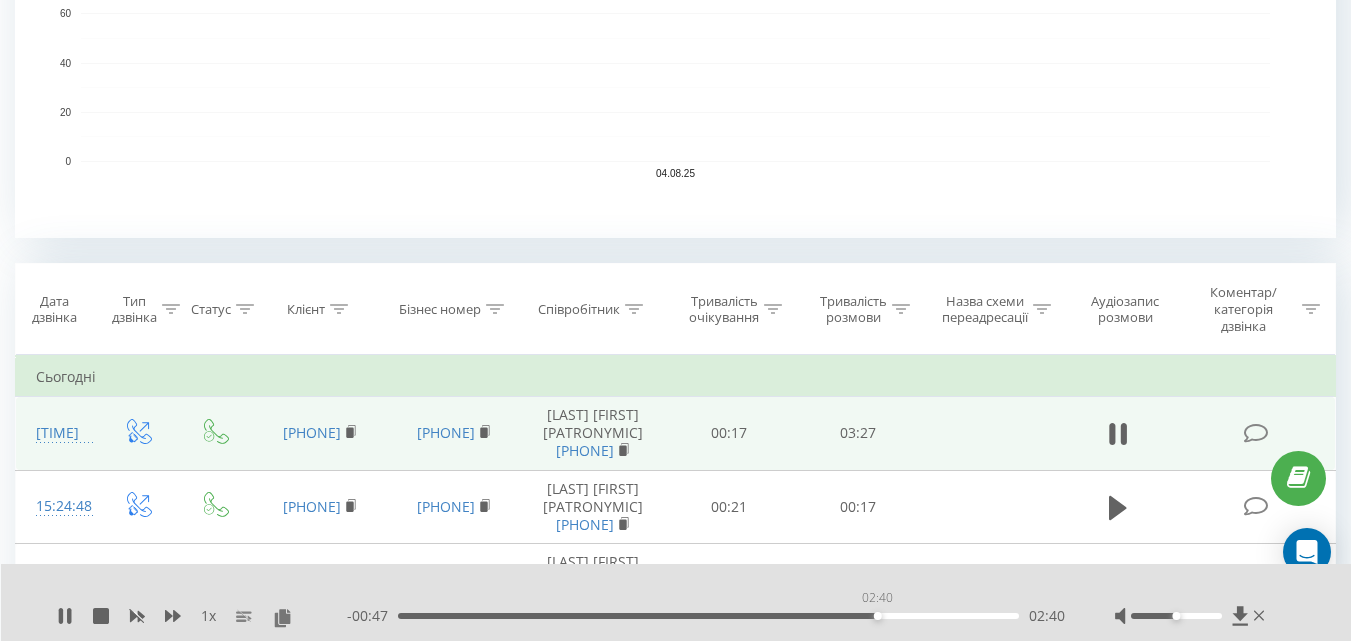 click on "02:40" at bounding box center (708, 616) 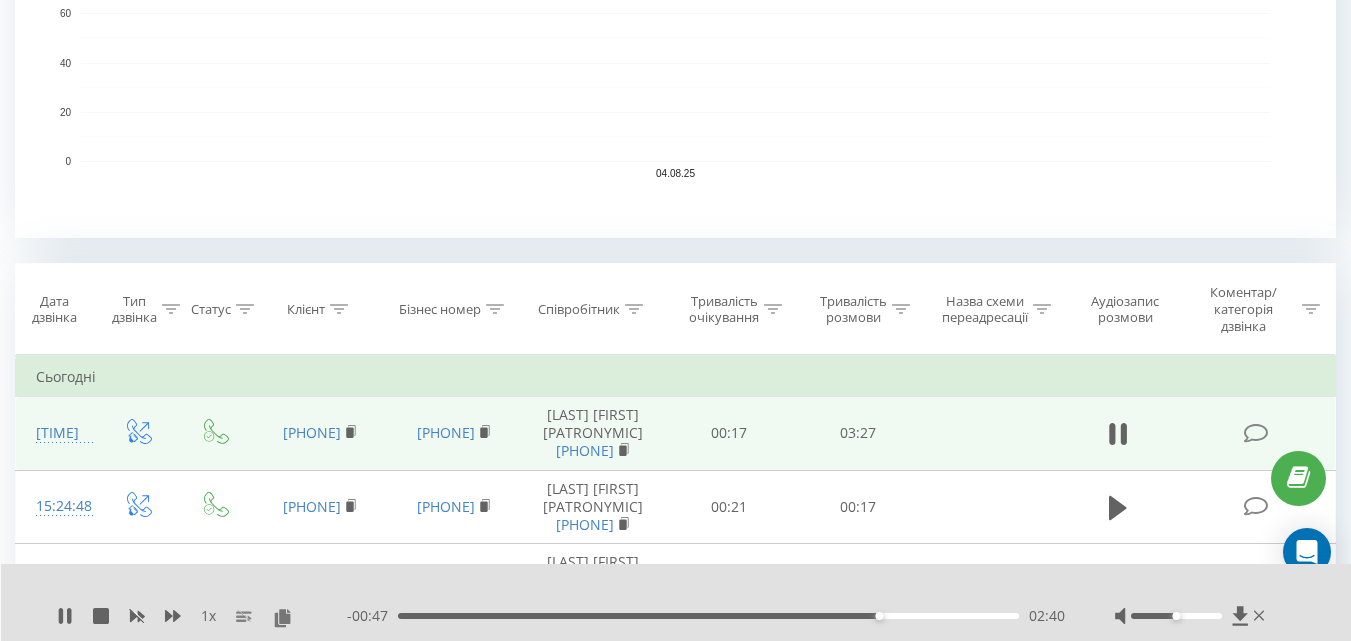 click on "02:40" at bounding box center (708, 616) 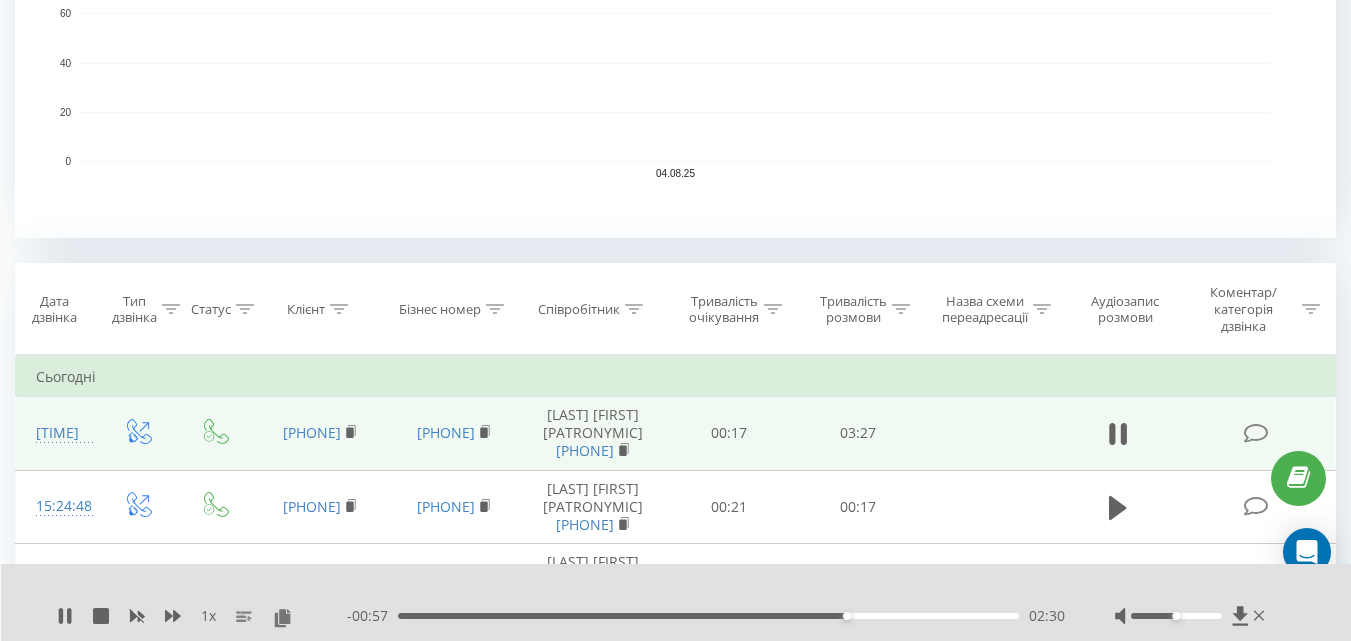 click on "02:30" at bounding box center (708, 616) 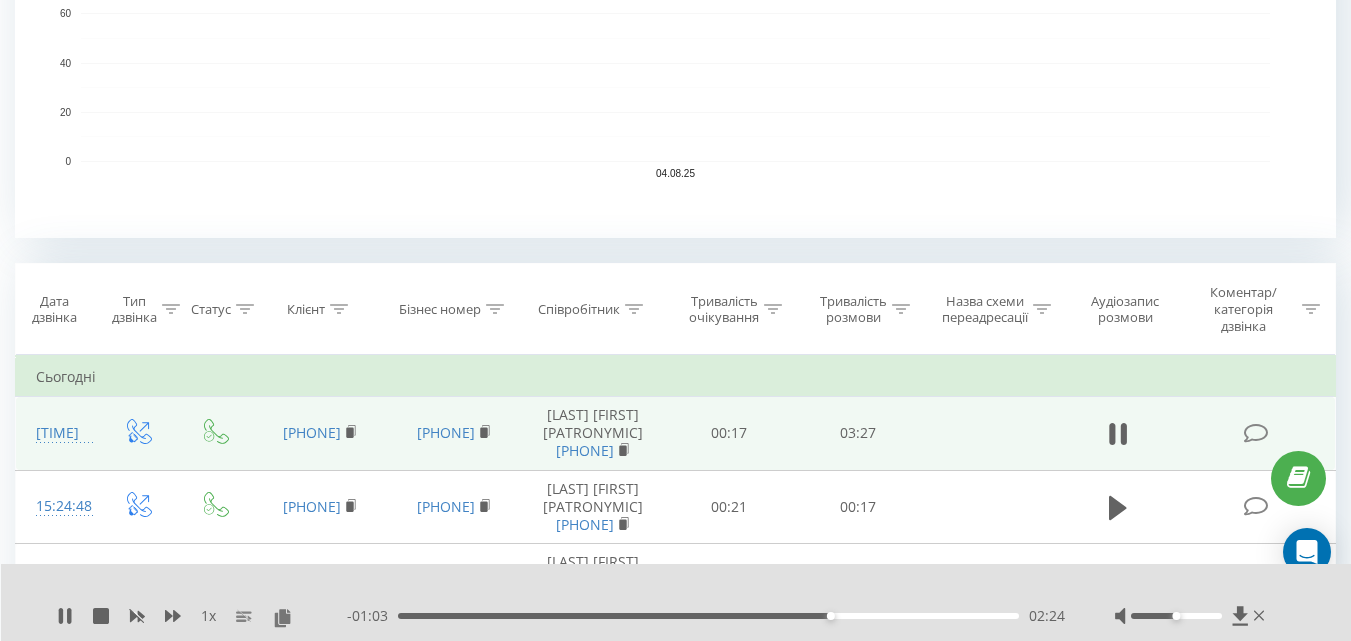 click on "02:24" at bounding box center [708, 616] 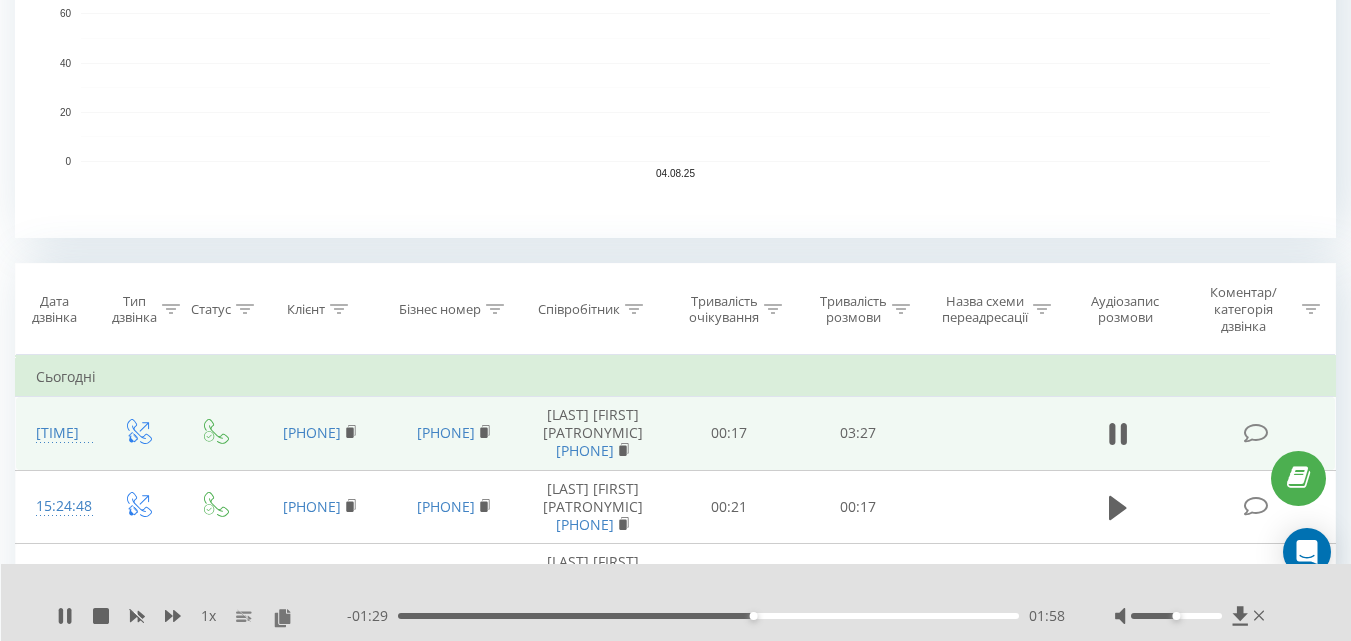 click on "[TIME_DIFF]" at bounding box center (706, 616) 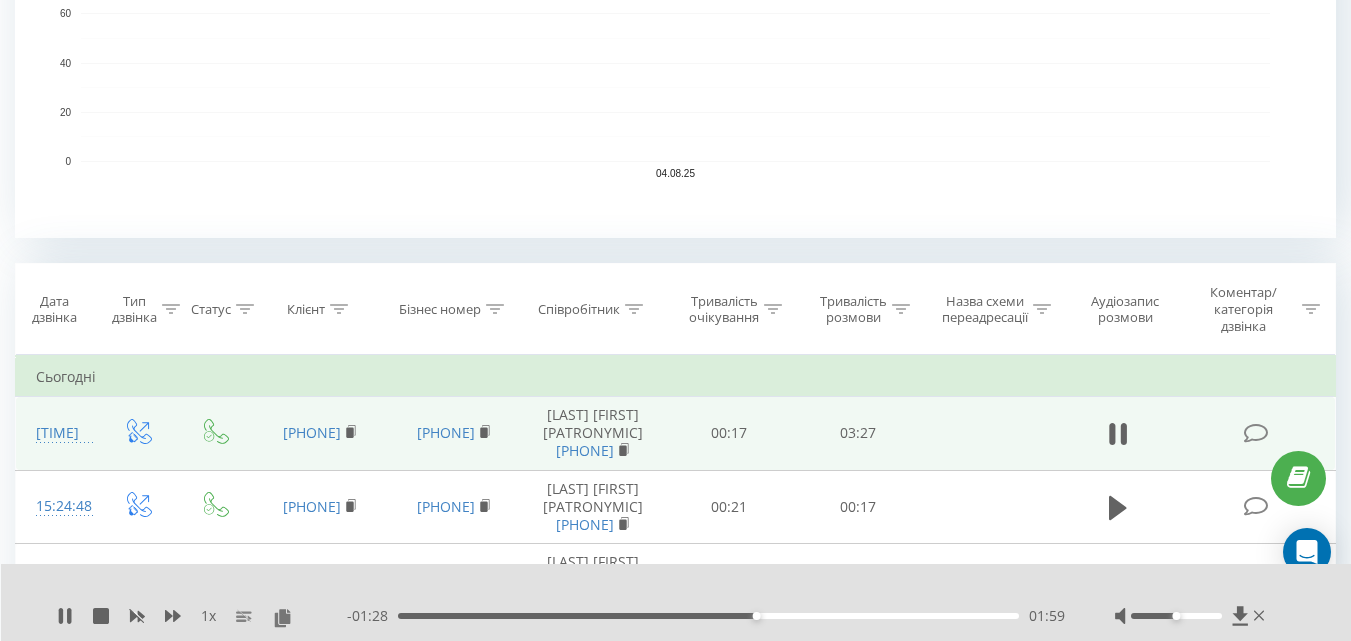 click on "01:59" at bounding box center (708, 616) 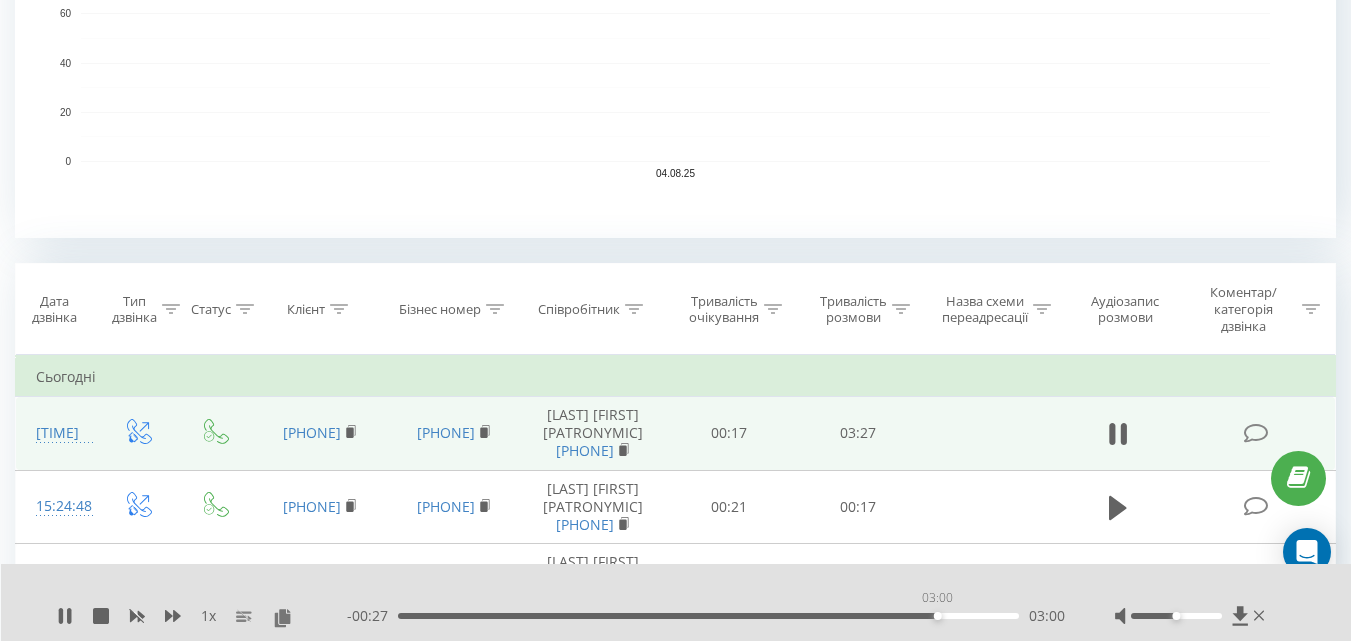 click on "03:00" at bounding box center (708, 616) 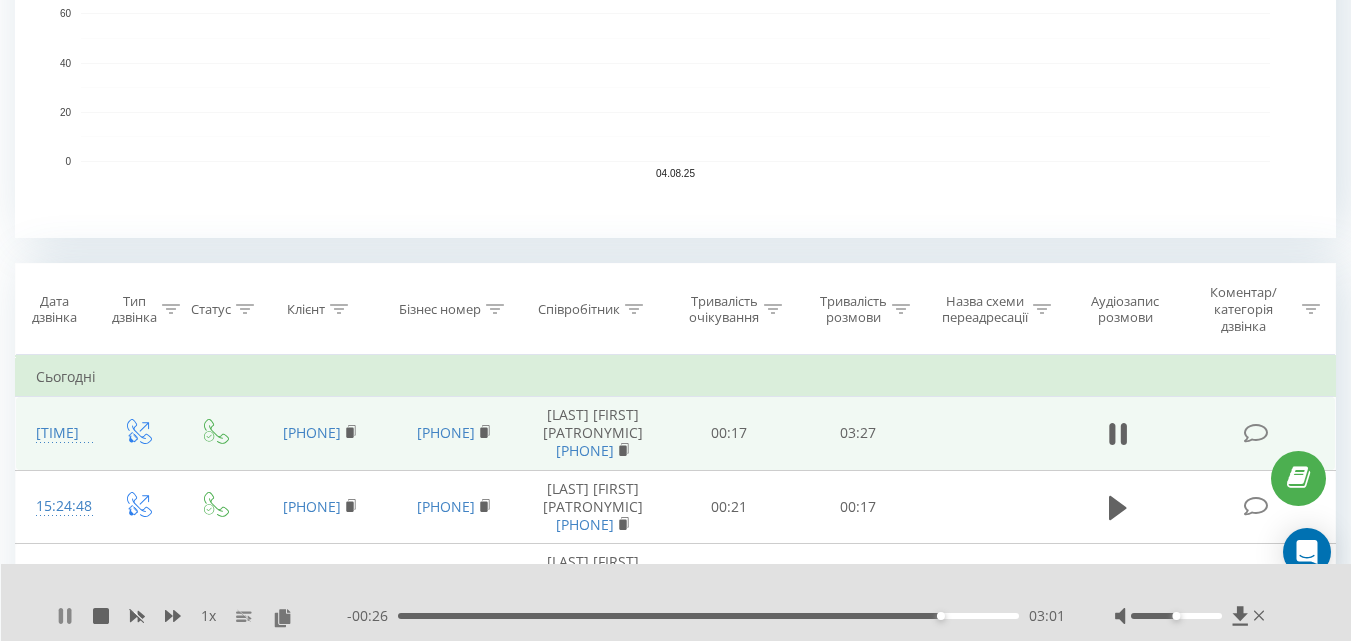 click 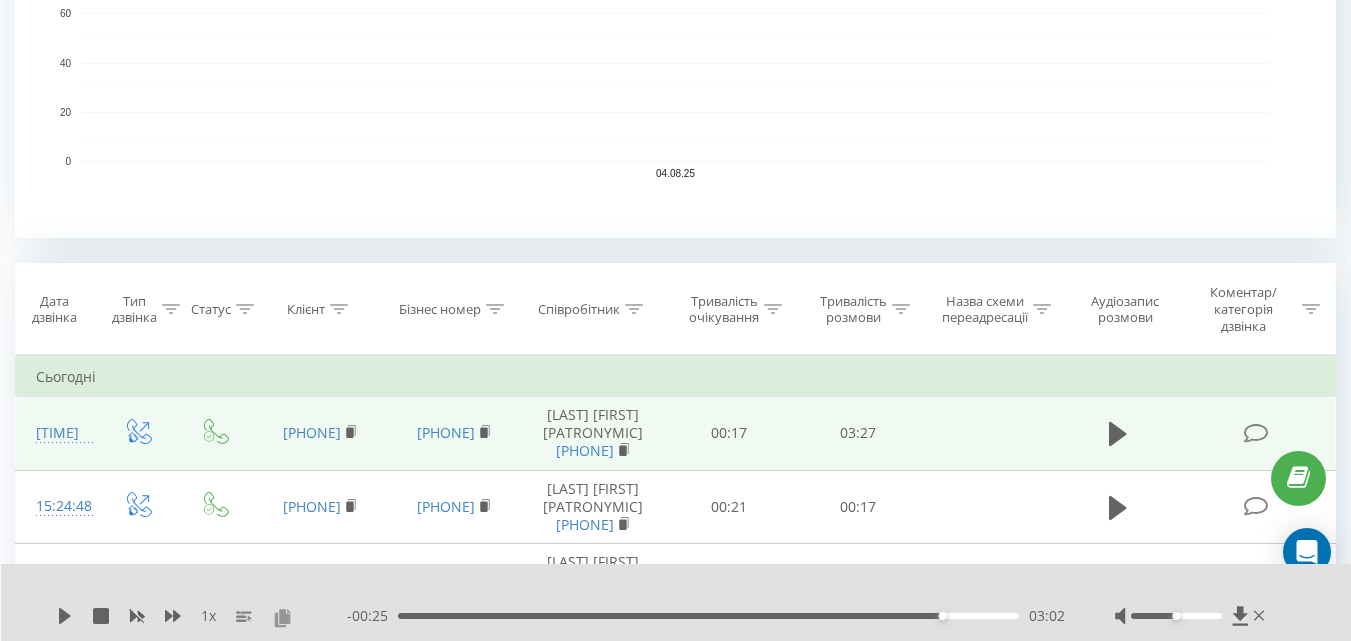 click at bounding box center (282, 617) 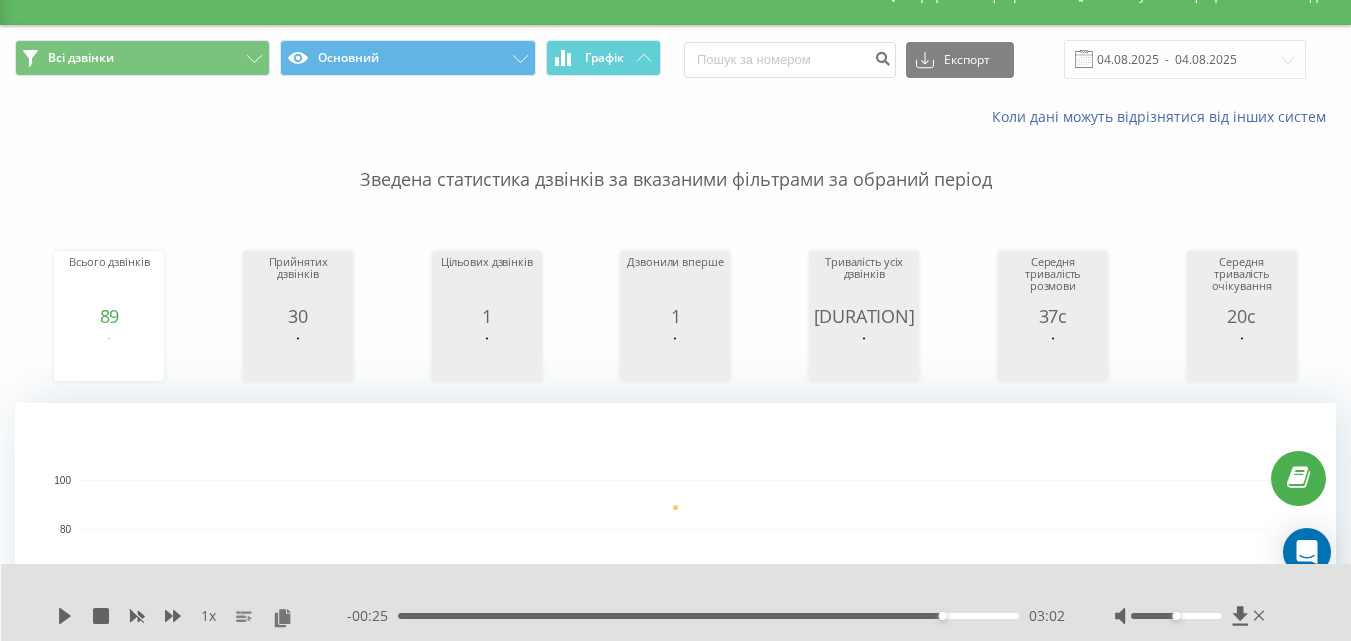 scroll, scrollTop: 0, scrollLeft: 0, axis: both 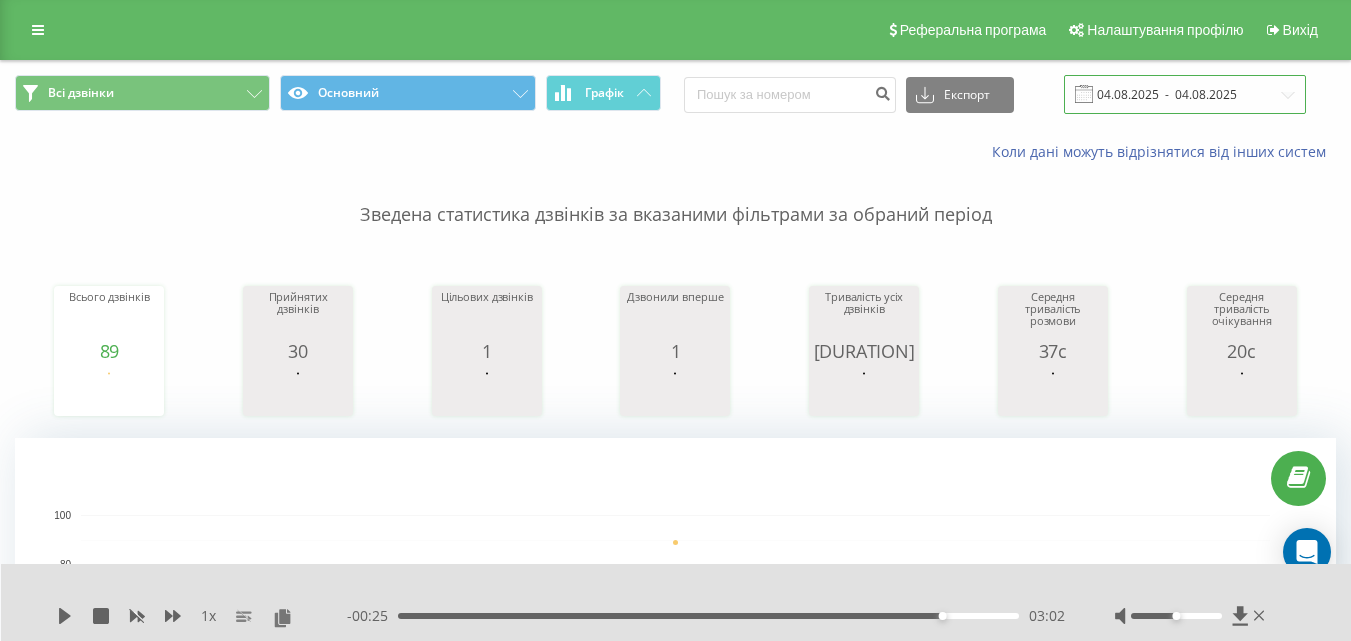 click on "04.08.2025  -  04.08.2025" at bounding box center [1185, 94] 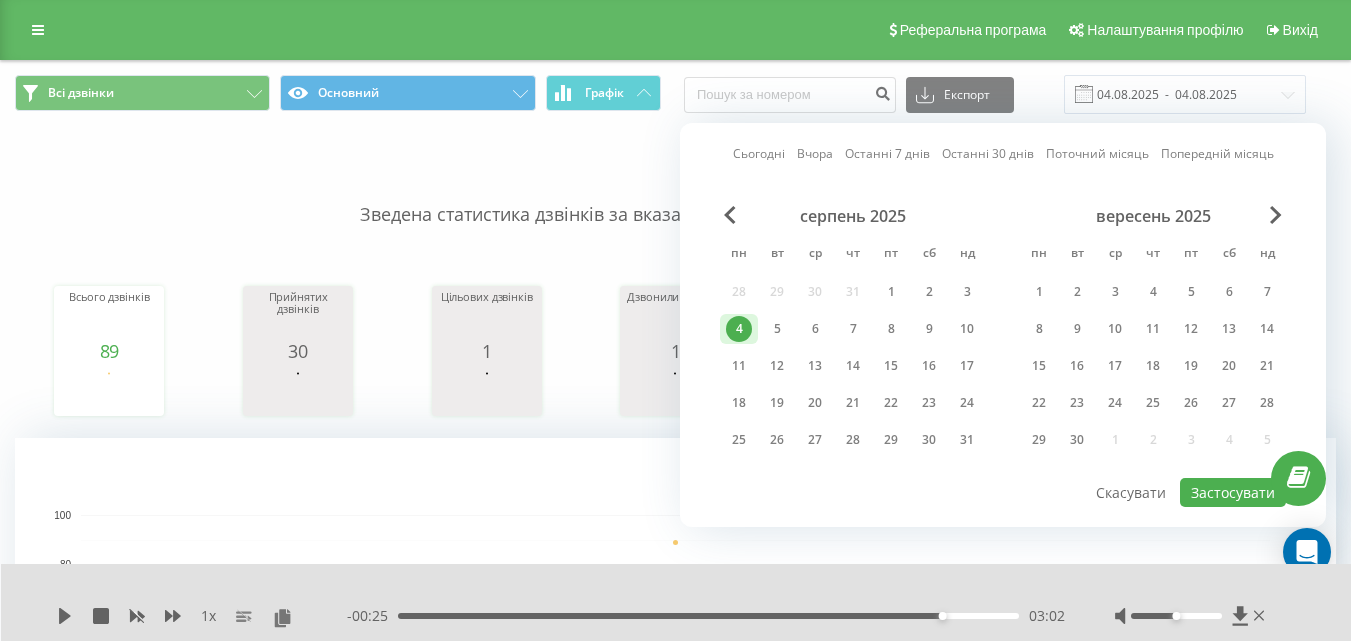click on "Сьогодні" at bounding box center (759, 153) 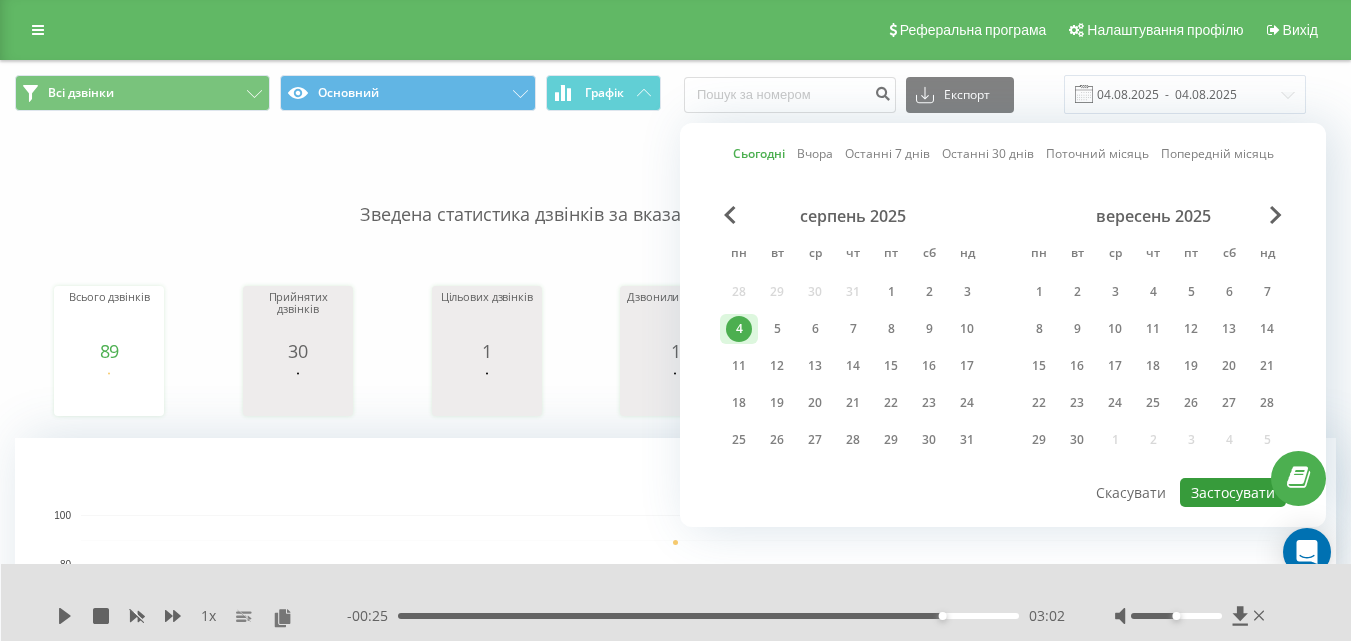 click on "Застосувати" at bounding box center [1233, 492] 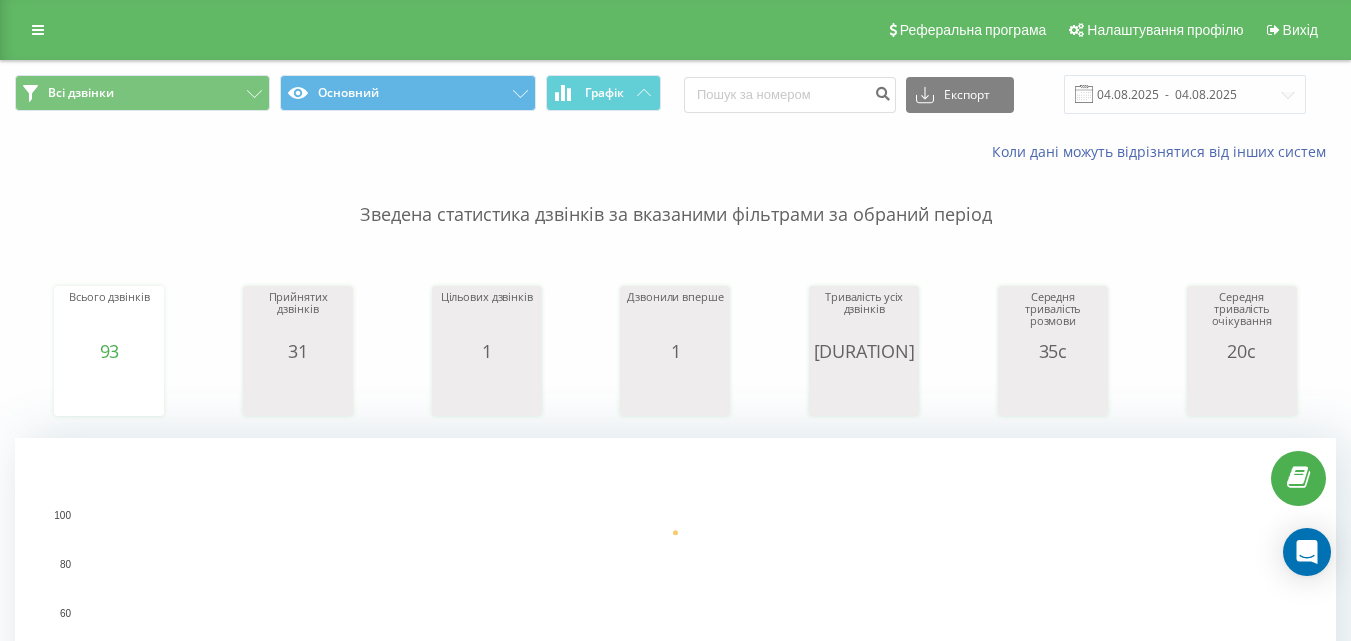 click at bounding box center [1084, 94] 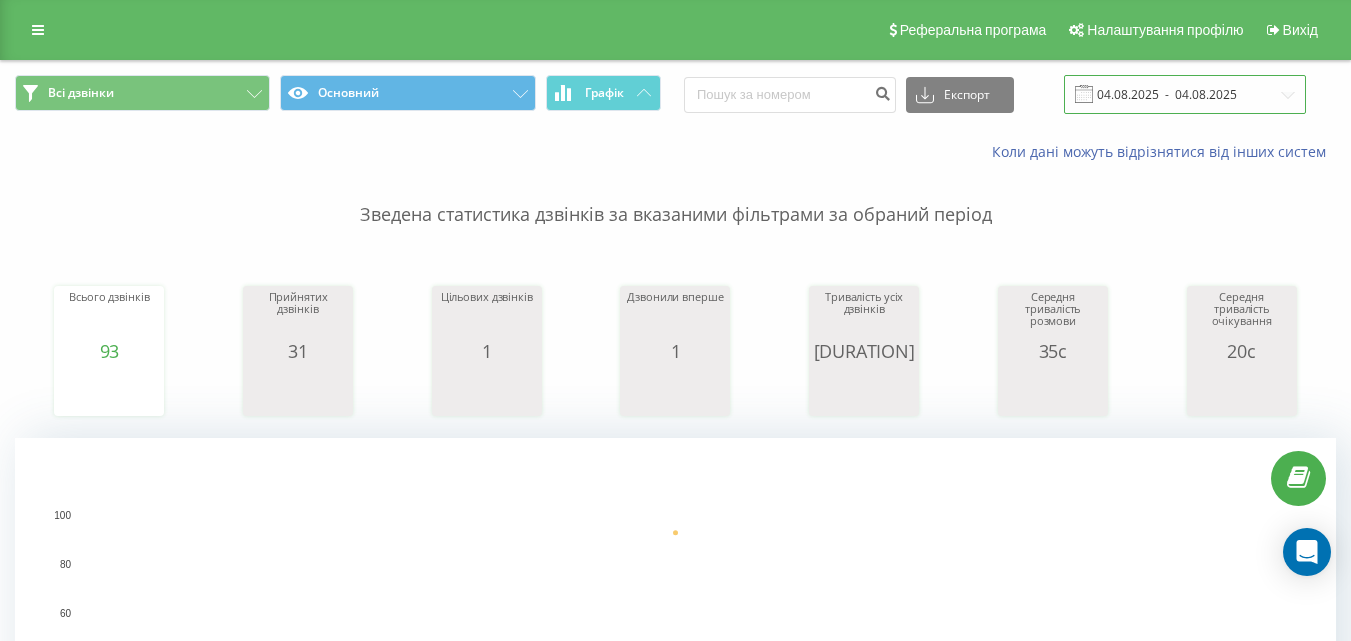 click on "04.08.2025  -  04.08.2025" at bounding box center [1185, 94] 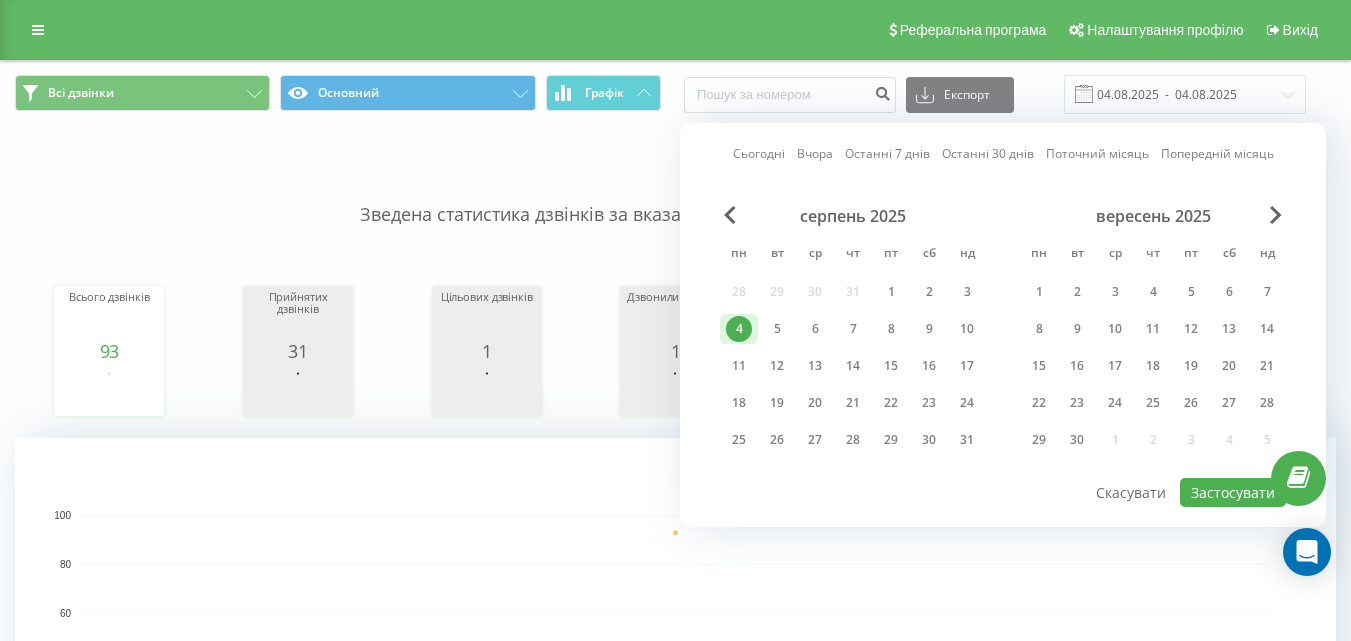 click on "Сьогодні" at bounding box center (759, 153) 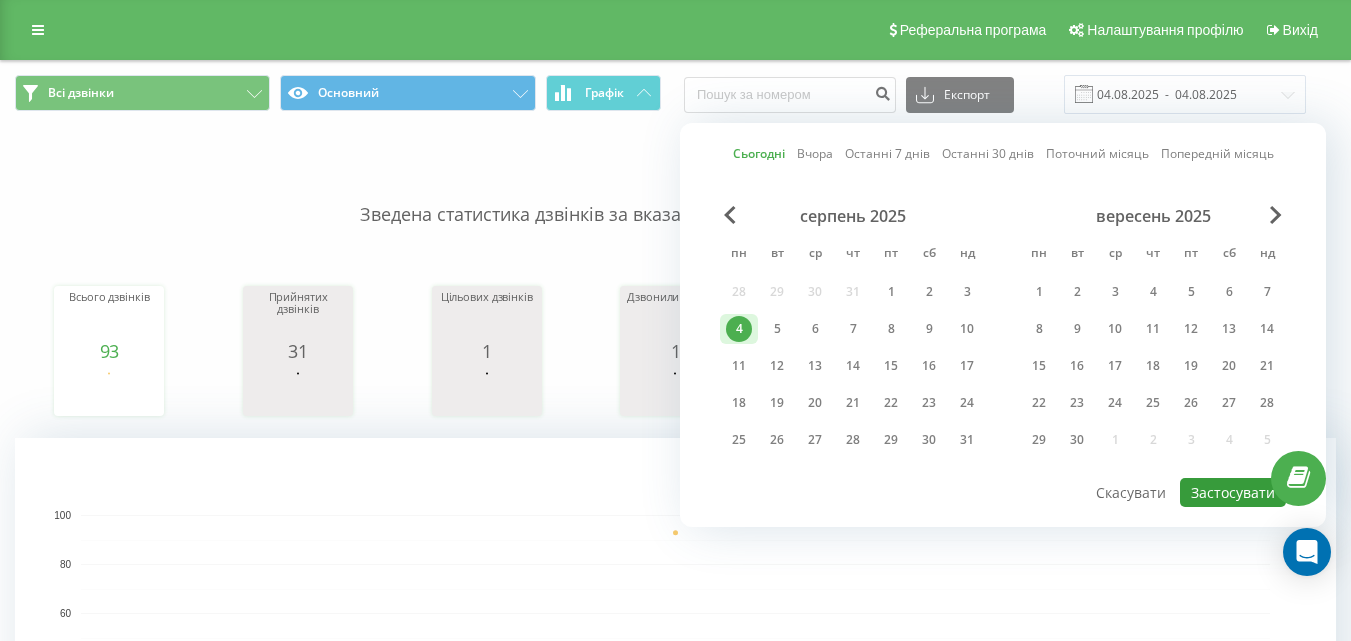 click on "Застосувати" at bounding box center (1233, 492) 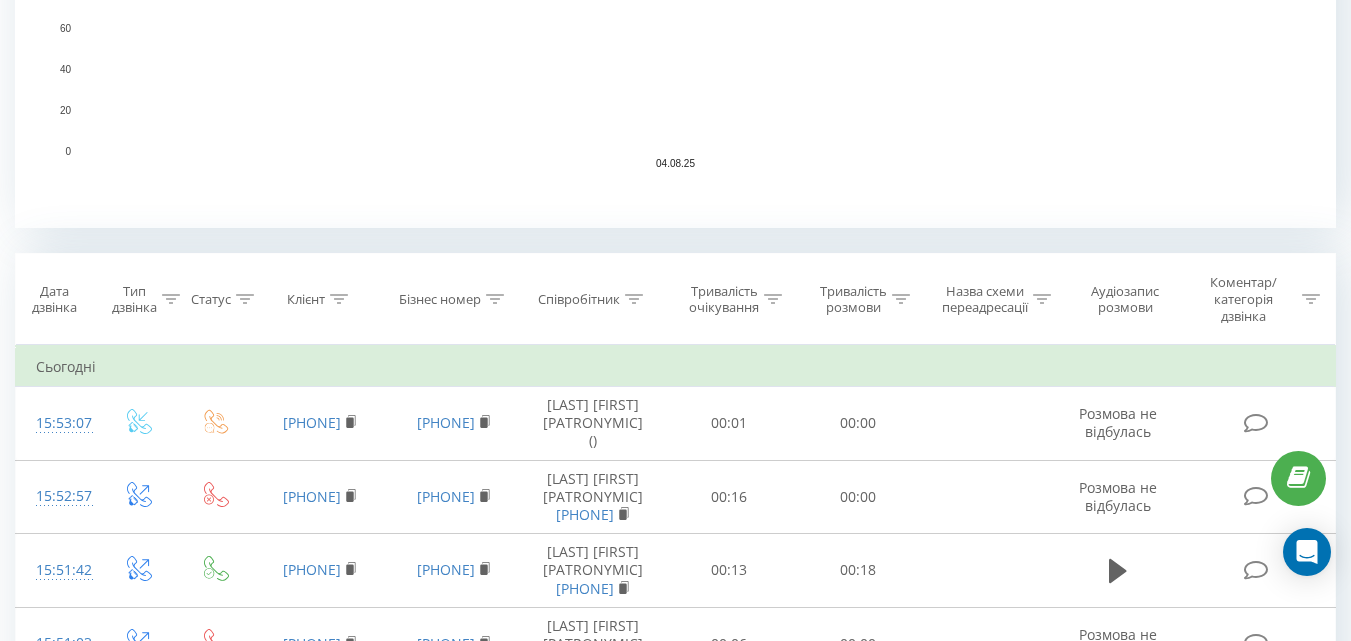 scroll, scrollTop: 800, scrollLeft: 0, axis: vertical 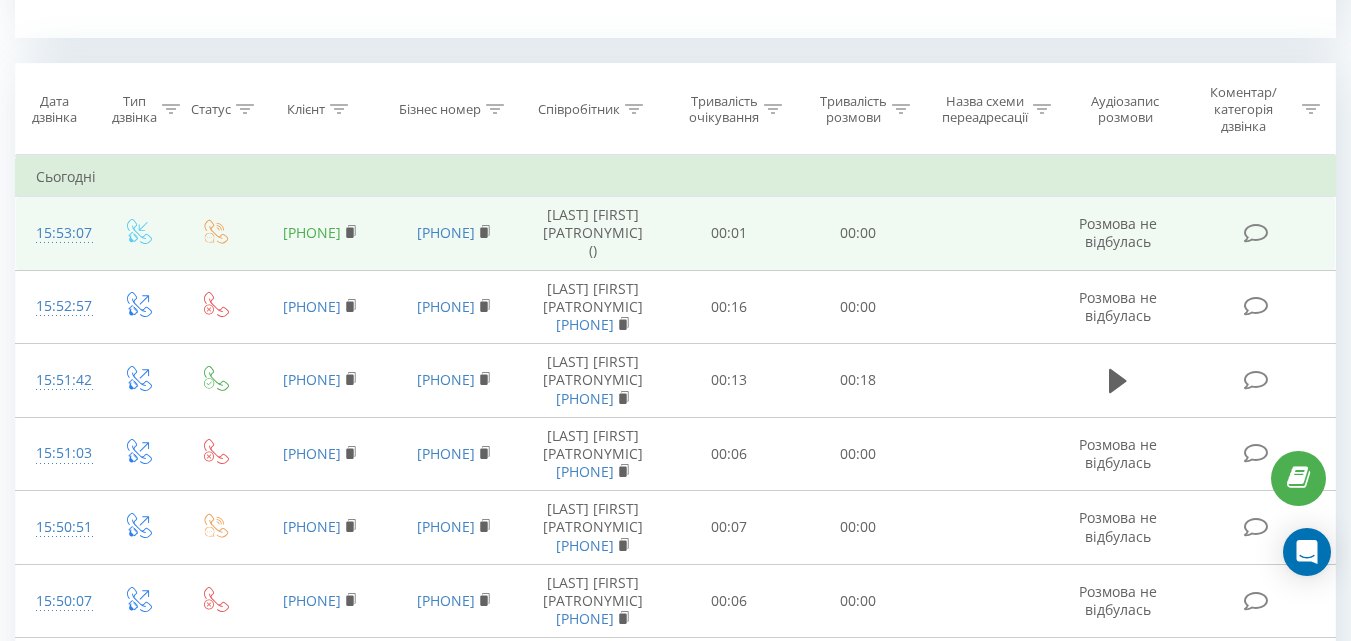 drag, startPoint x: 374, startPoint y: 230, endPoint x: 276, endPoint y: 235, distance: 98.12747 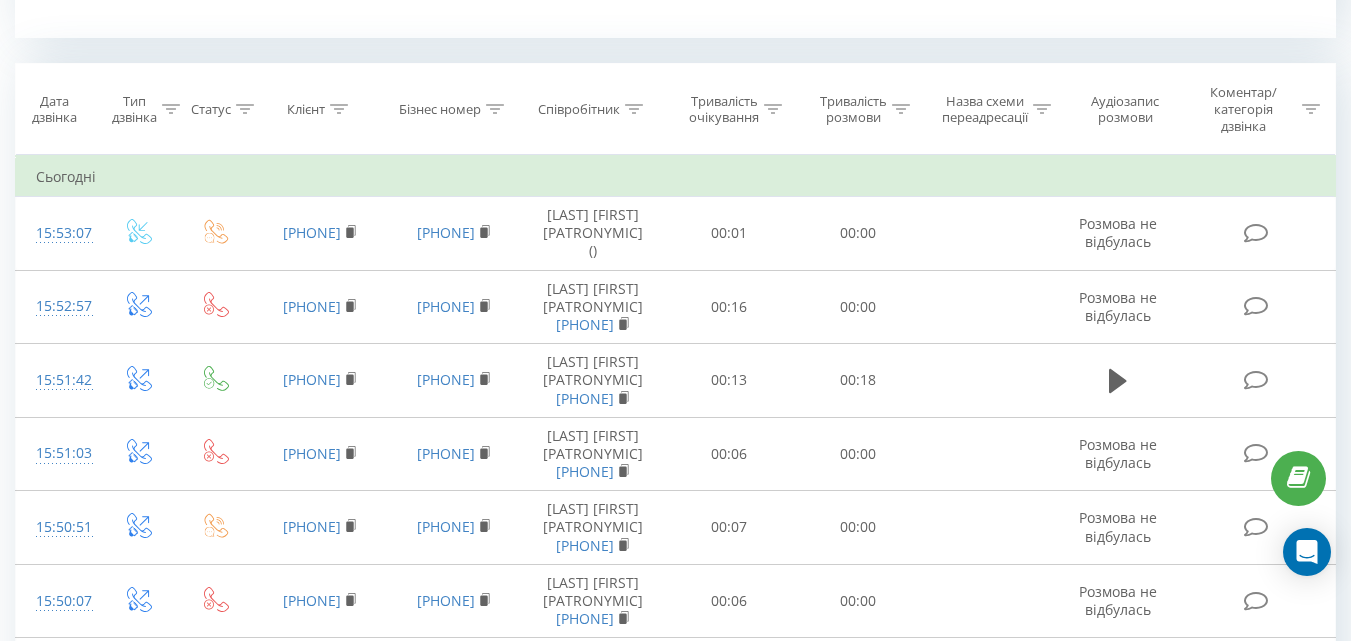 copy on "[PHONE]" 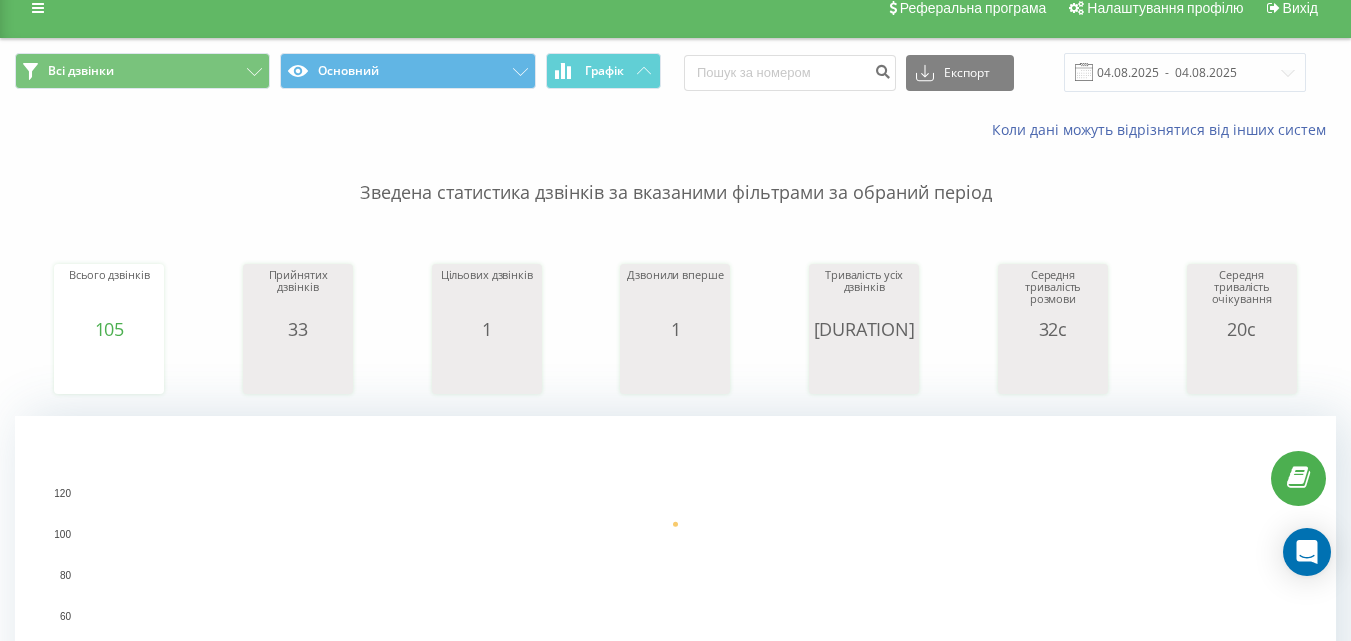 scroll, scrollTop: 0, scrollLeft: 0, axis: both 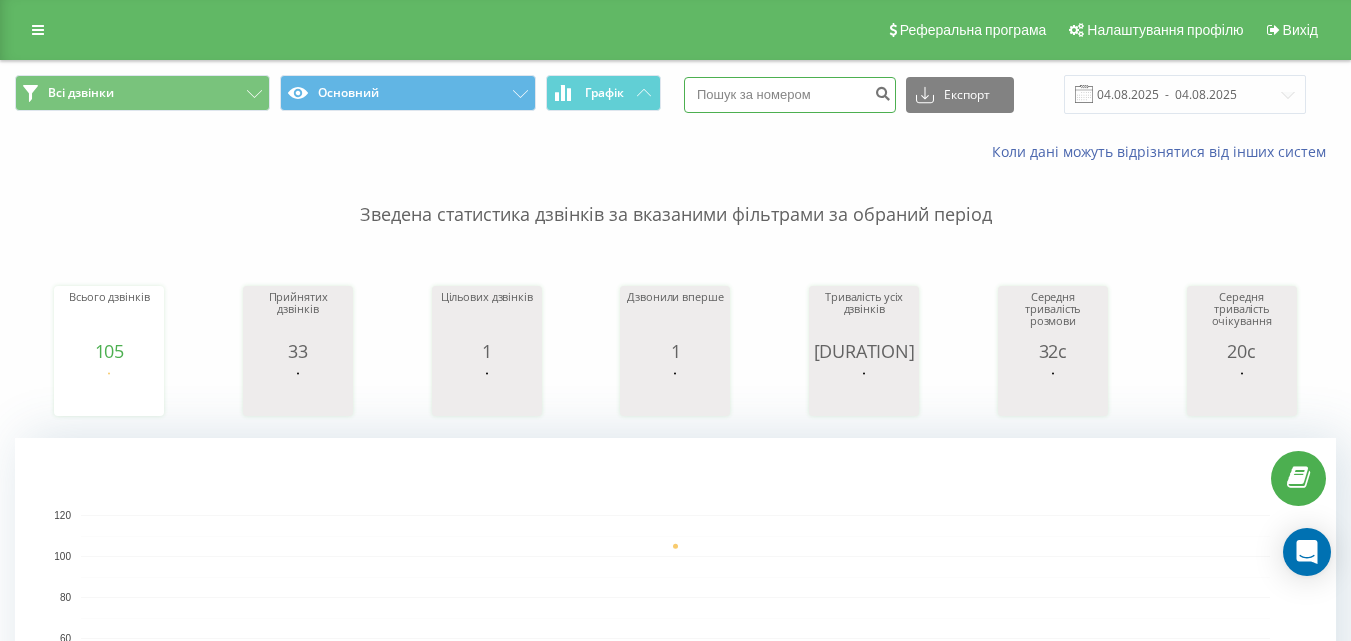 click at bounding box center (790, 95) 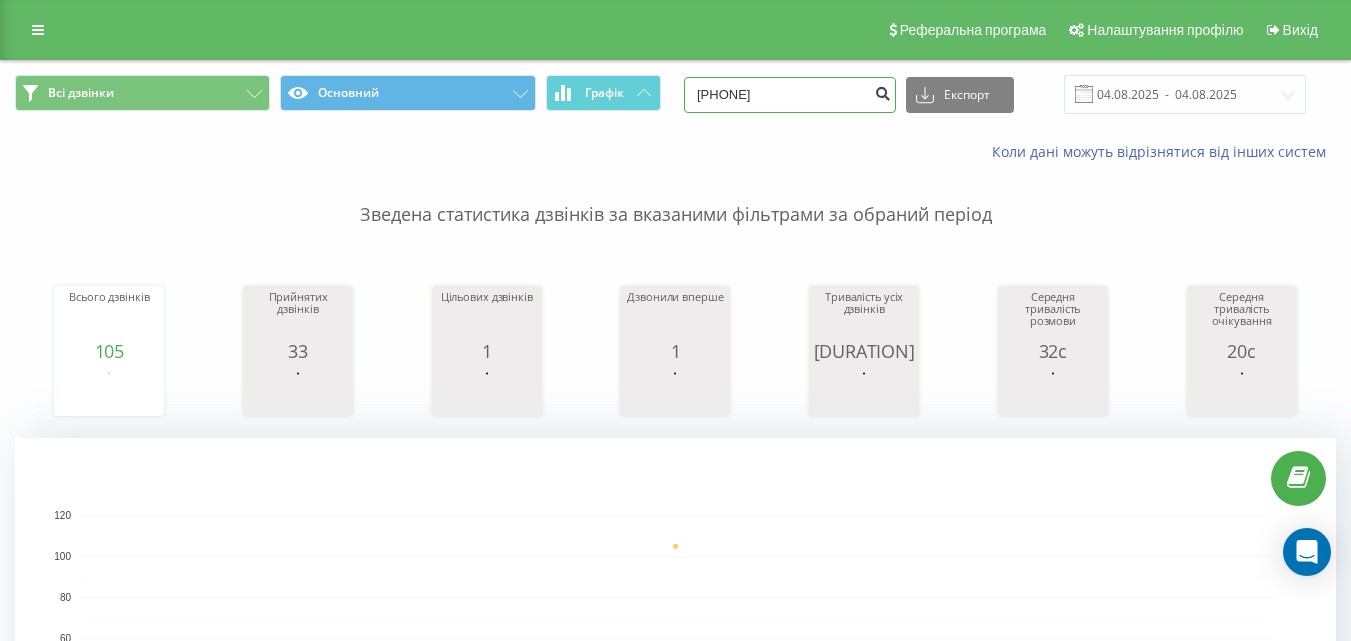 type on "[PHONE]" 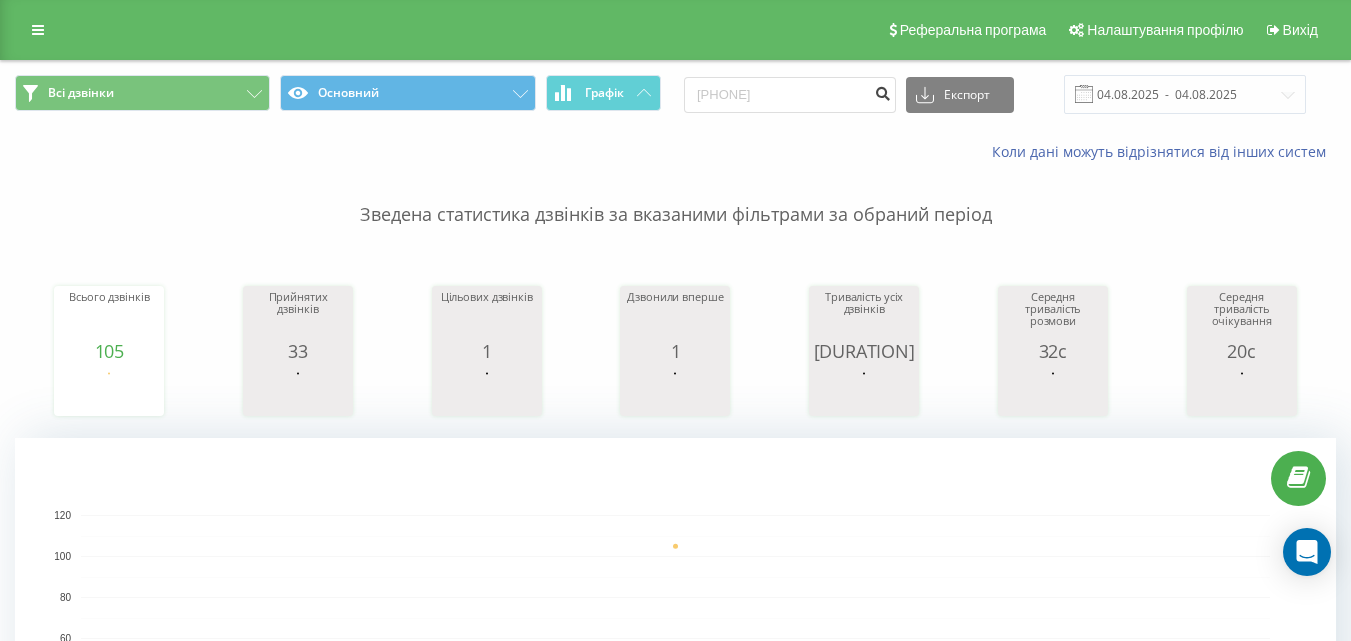 click at bounding box center [882, 91] 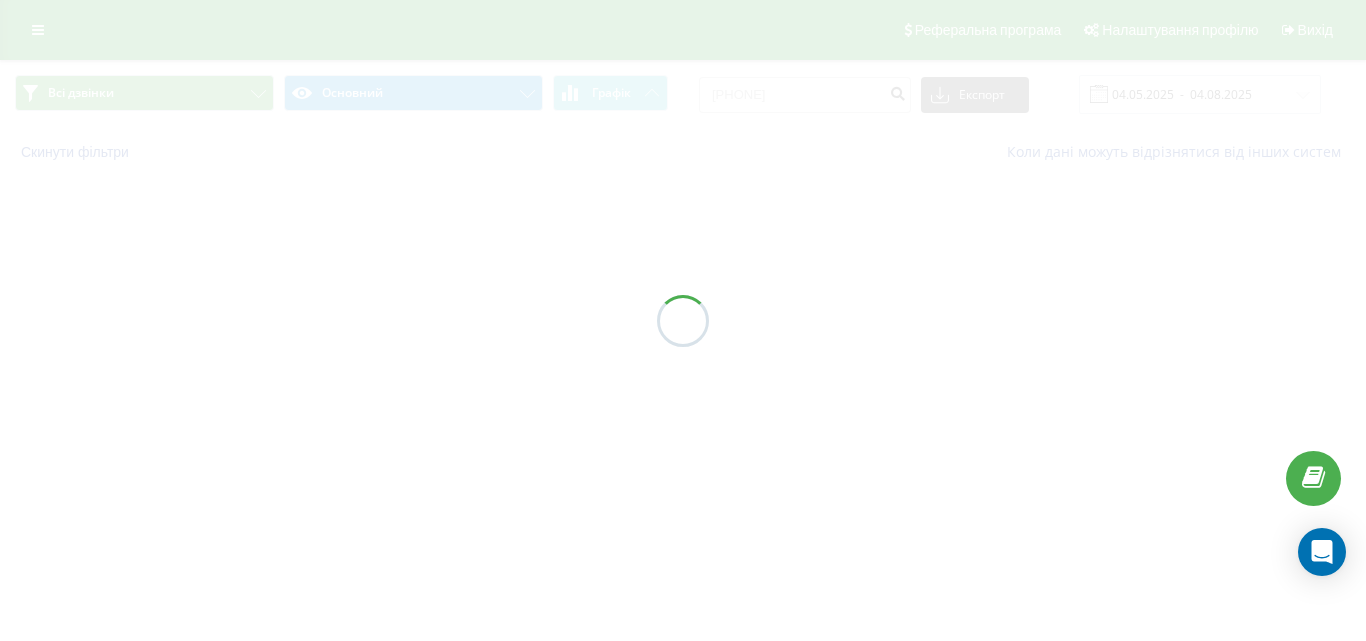 scroll, scrollTop: 0, scrollLeft: 0, axis: both 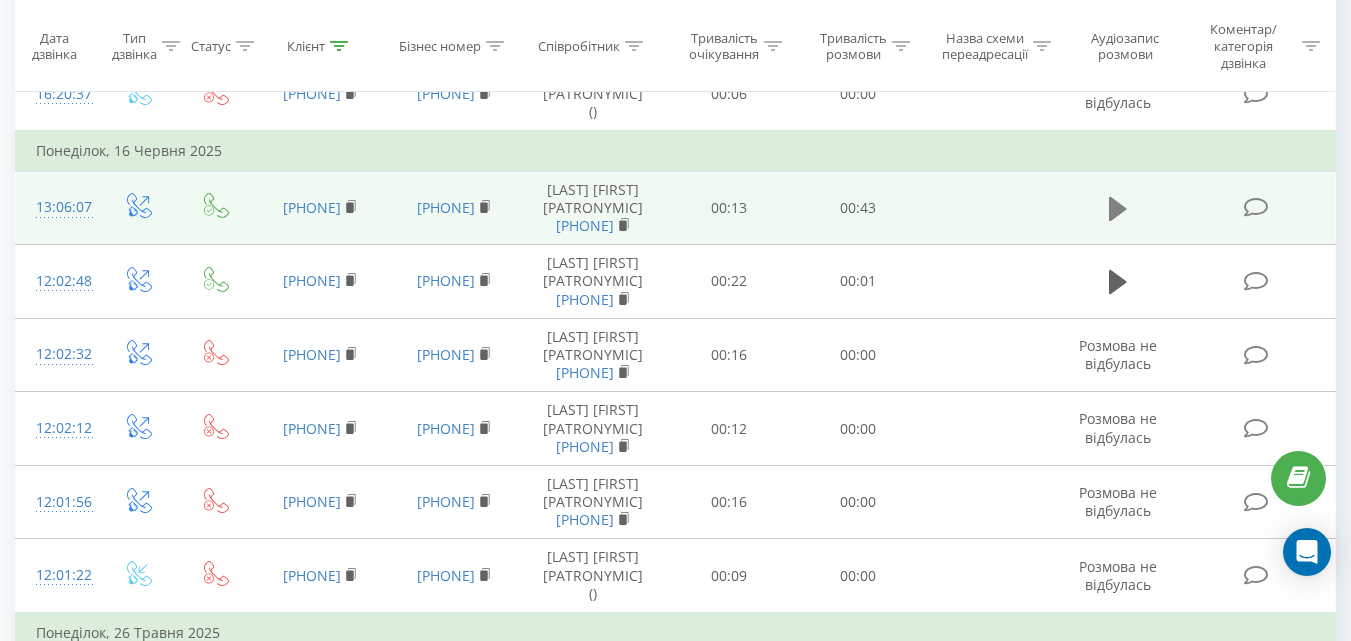 click 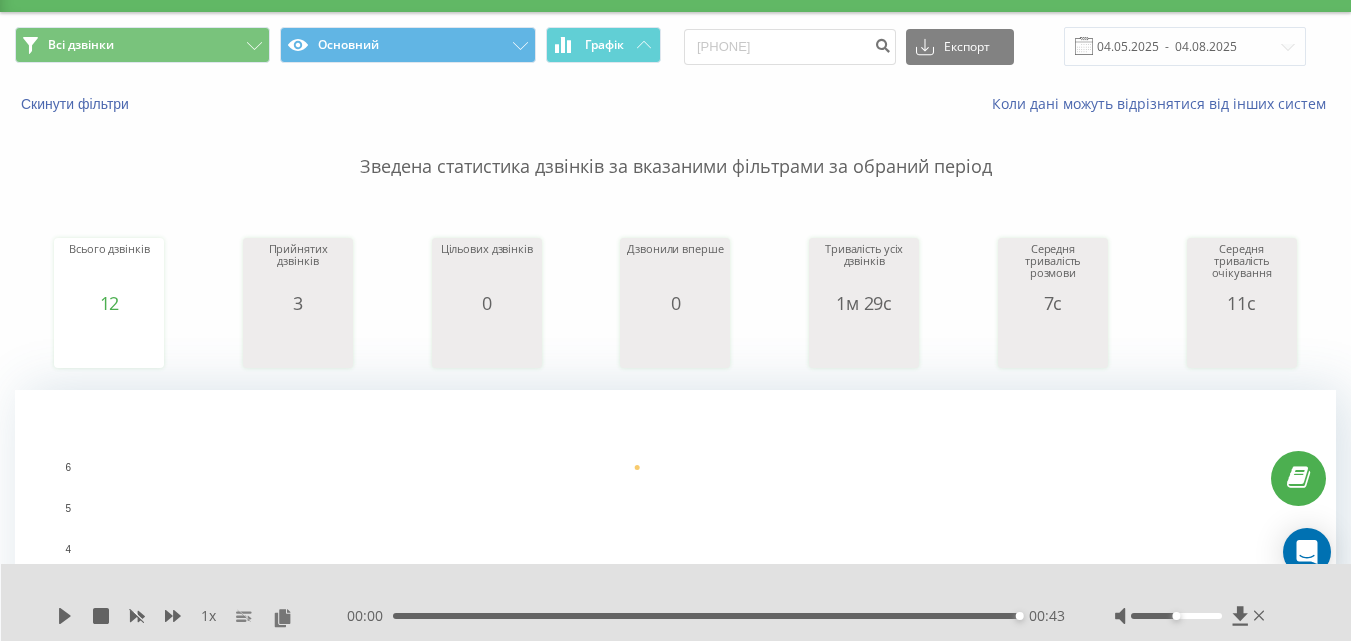 scroll, scrollTop: 0, scrollLeft: 0, axis: both 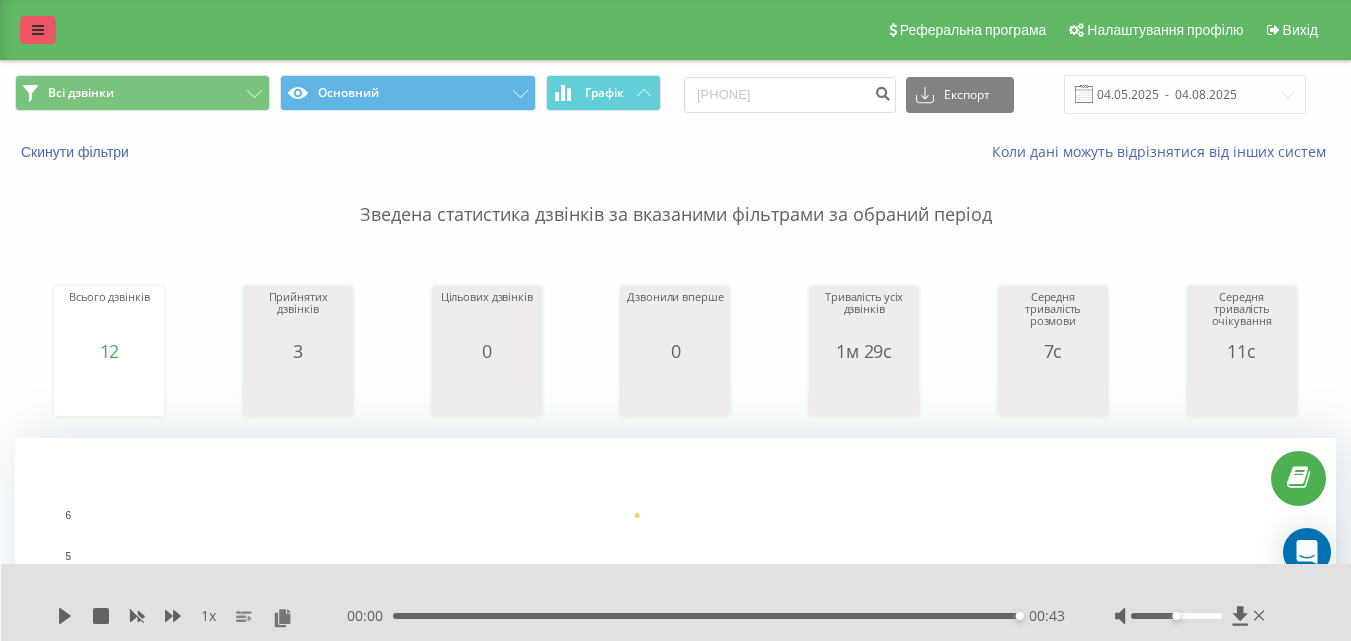 click at bounding box center [38, 30] 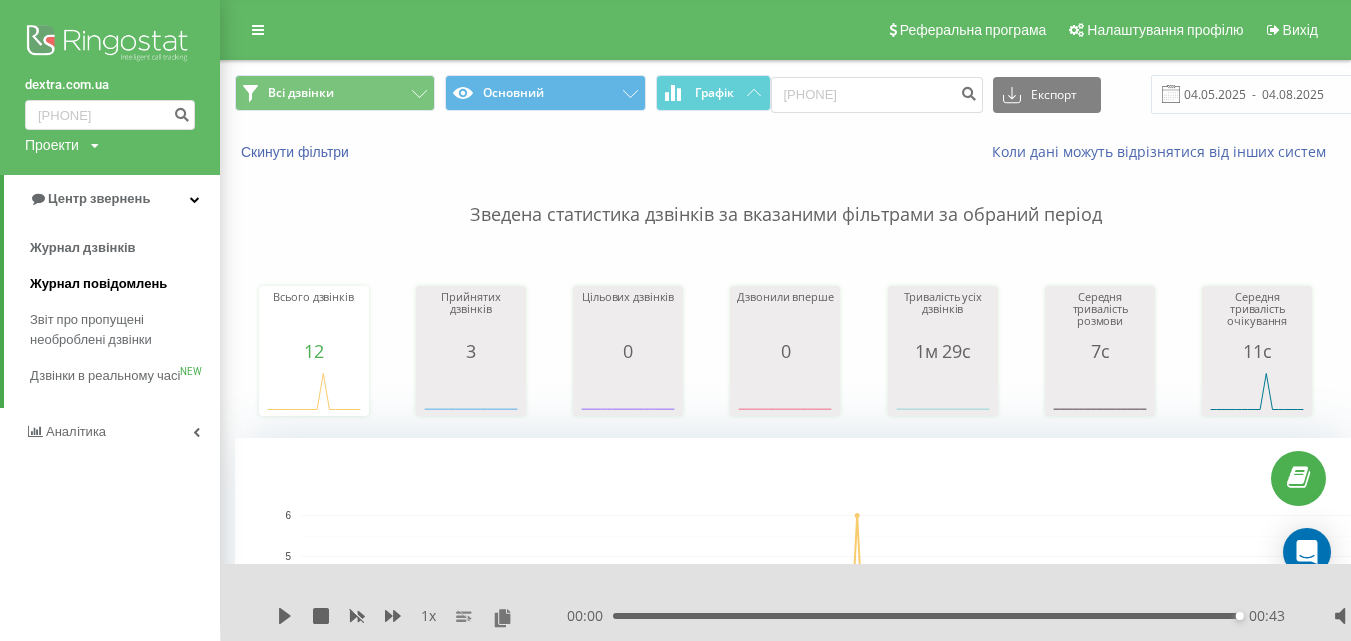 click on "Журнал повідомлень" at bounding box center [98, 284] 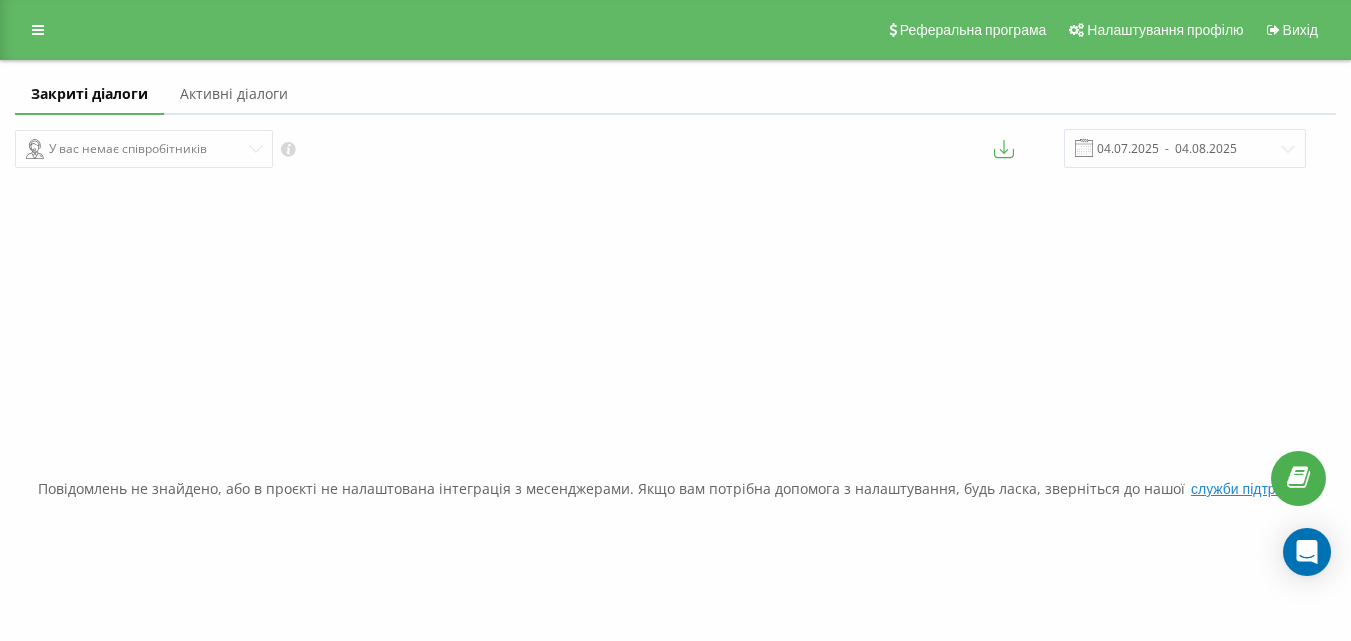 scroll, scrollTop: 0, scrollLeft: 0, axis: both 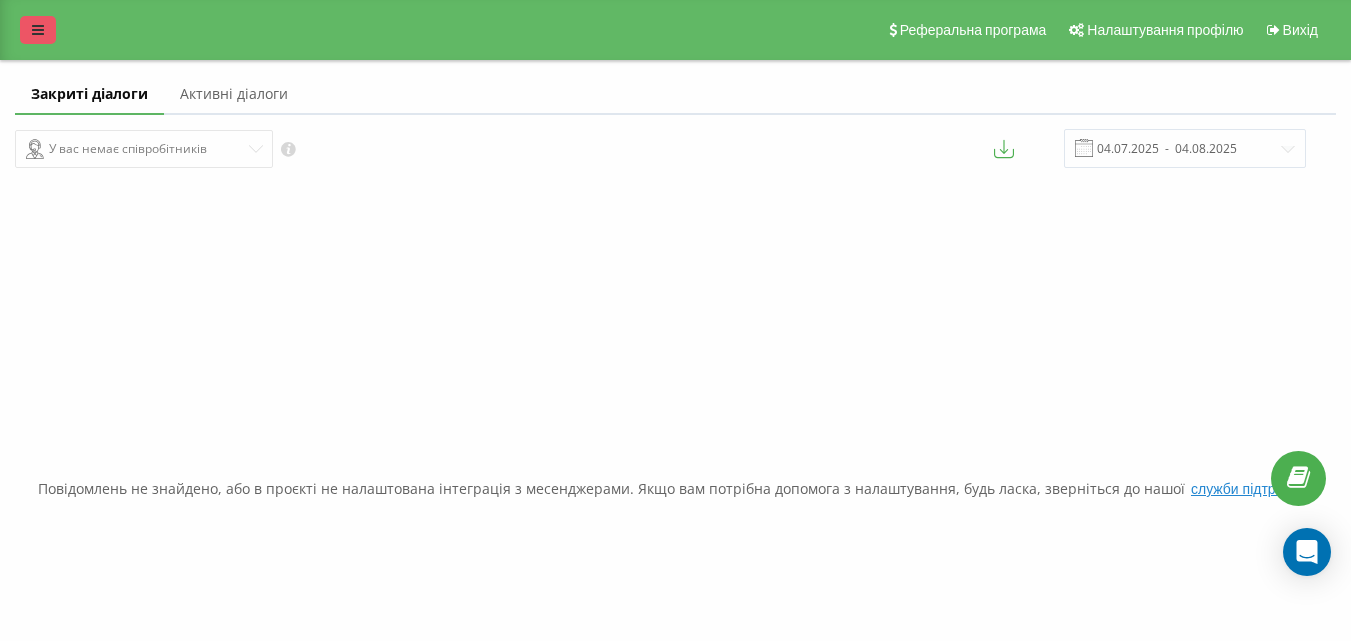 click at bounding box center [38, 30] 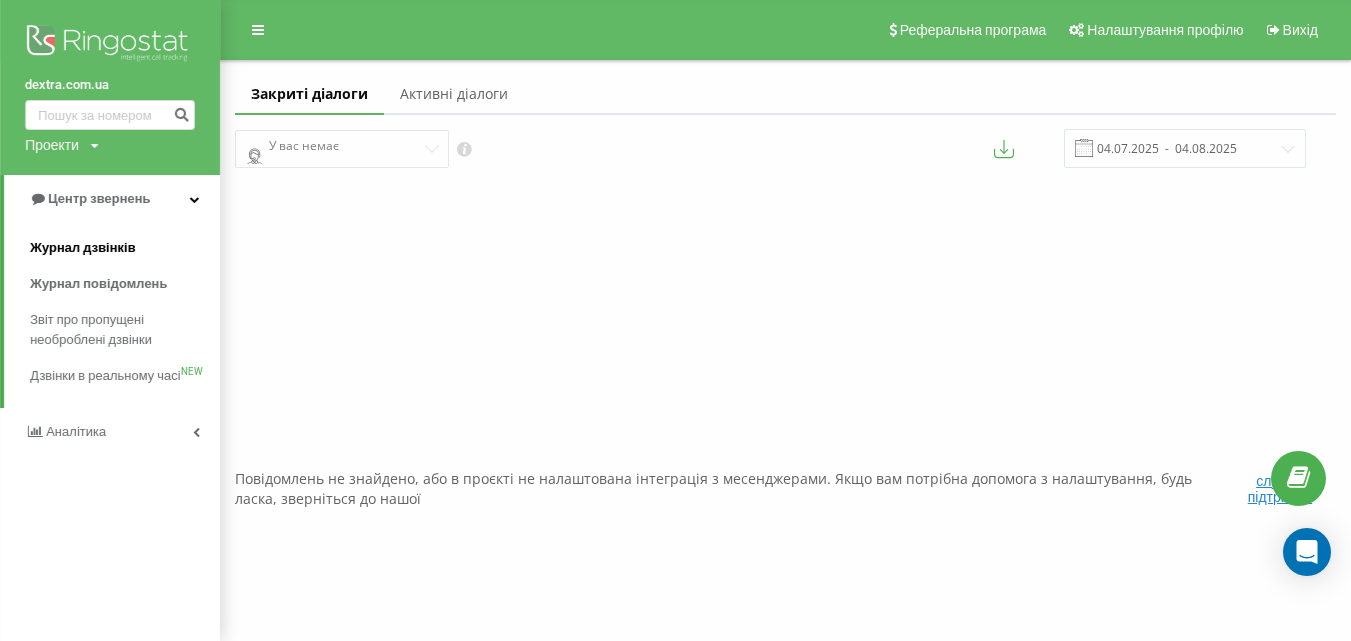 click on "Журнал дзвінків" at bounding box center [83, 248] 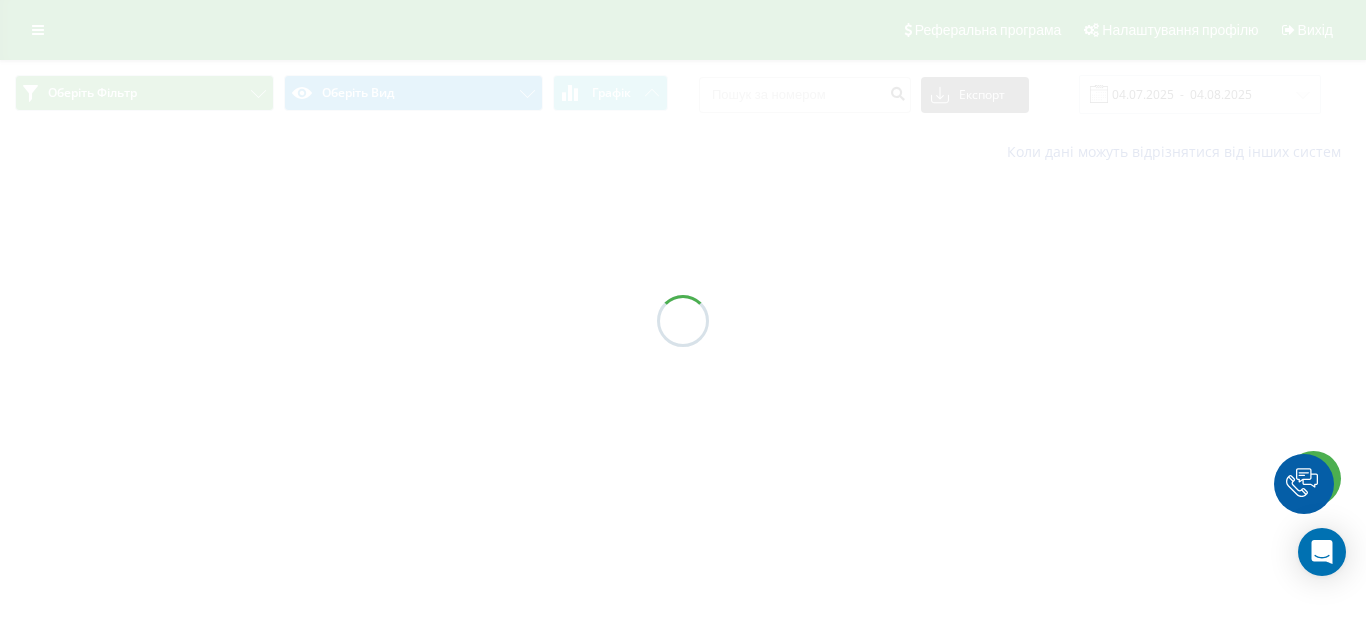 scroll, scrollTop: 0, scrollLeft: 0, axis: both 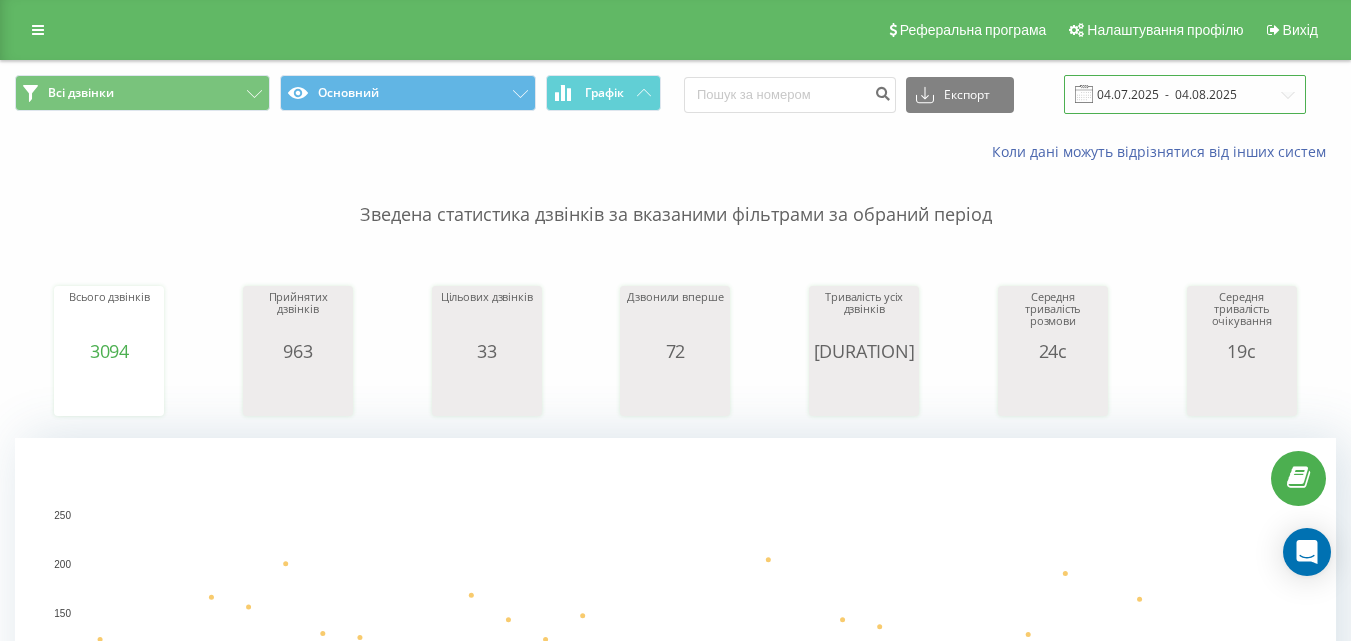 click on "04.07.2025  -  04.08.2025" at bounding box center (1185, 94) 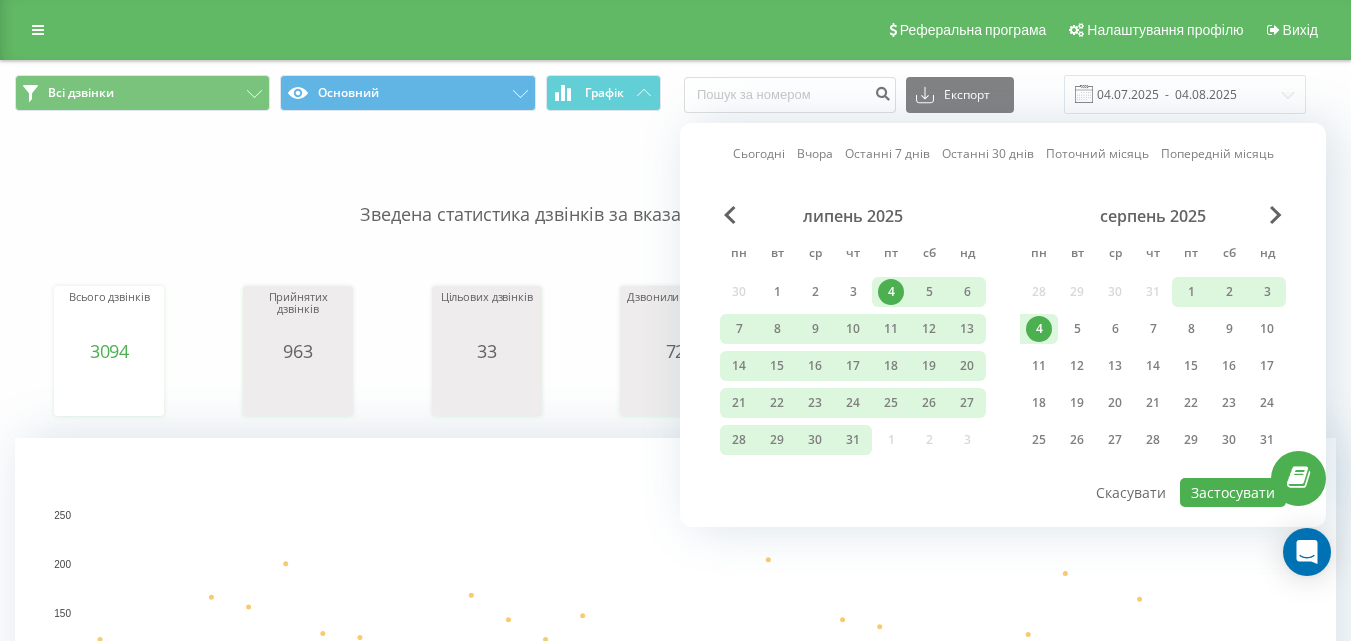 click on "Сьогодні Вчора Останні 7 днів Останні 30 днів Поточний місяць Попередній місяць липень 2025 пн вт ср чт пт сб нд 30 1 2 3 4 5 6 7 8 9 10 11 12 13 14 15 16 17 18 19 20 21 22 23 24 25 26 27 28 29 30 31 1 2 3 серпень 2025 пн вт ср чт пт сб нд 28 29 30 31 1 2 3 4 5 6 7 8 9 10 11 12 13 14 15 16 17 18 19 20 21 22 23 24 25 26 27 28 29 30 31 Застосувати Скасувати" at bounding box center [1003, 325] 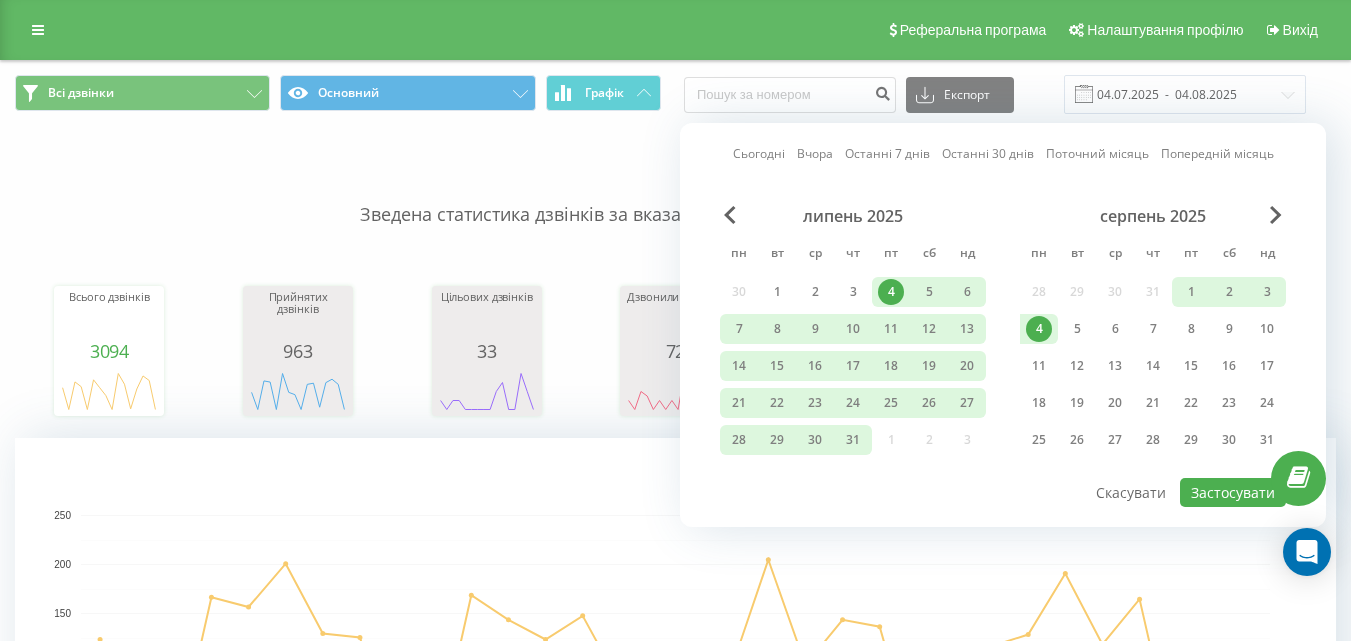 click on "Сьогодні" at bounding box center [759, 153] 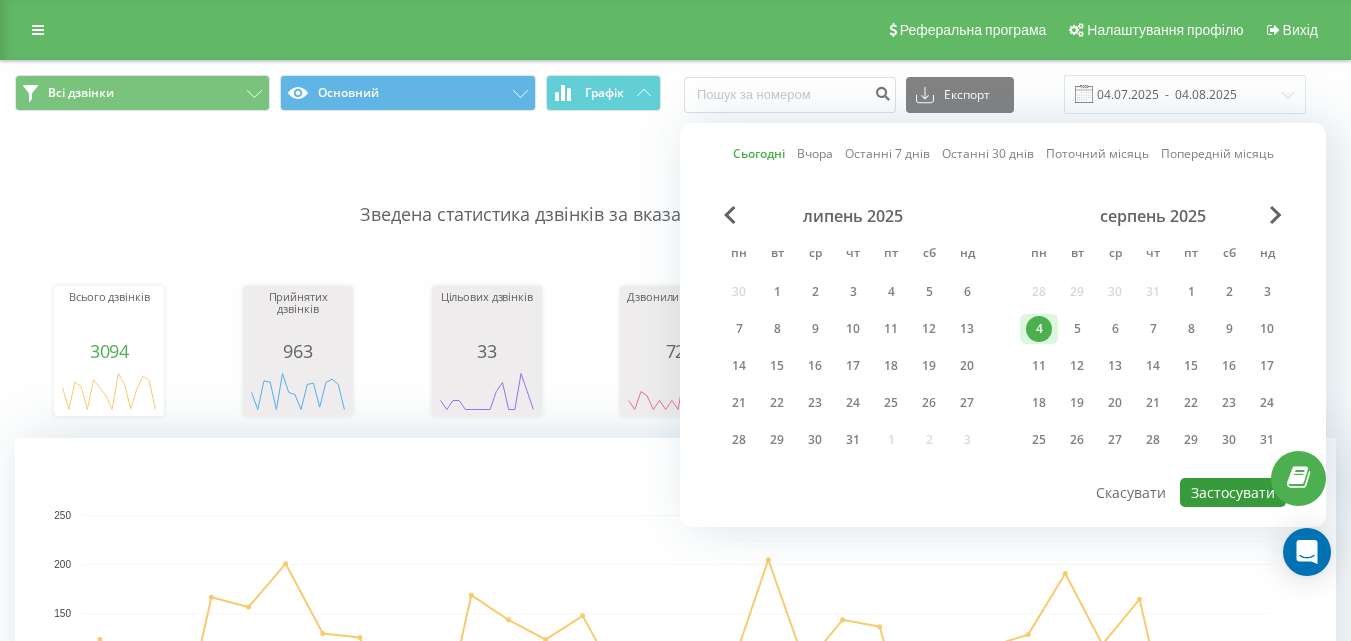 click on "Застосувати" at bounding box center (1233, 492) 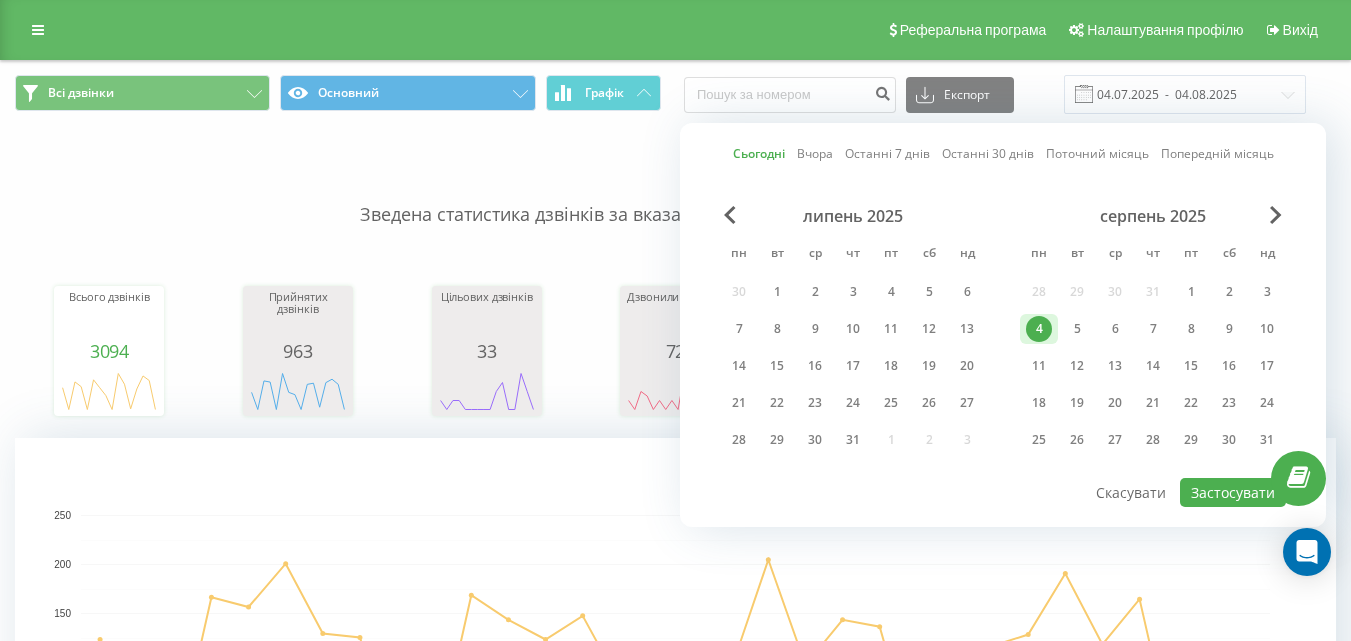 type on "04.08.2025  -  04.08.2025" 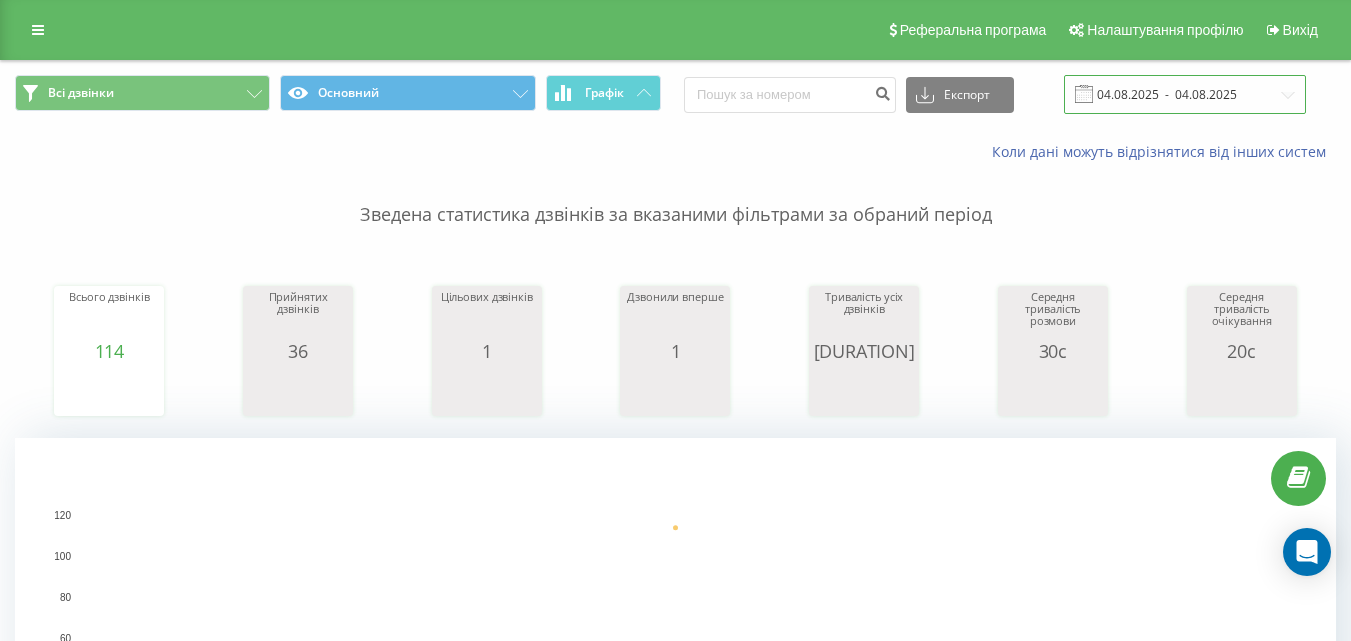 click on "04.08.2025  -  04.08.2025" at bounding box center [1185, 94] 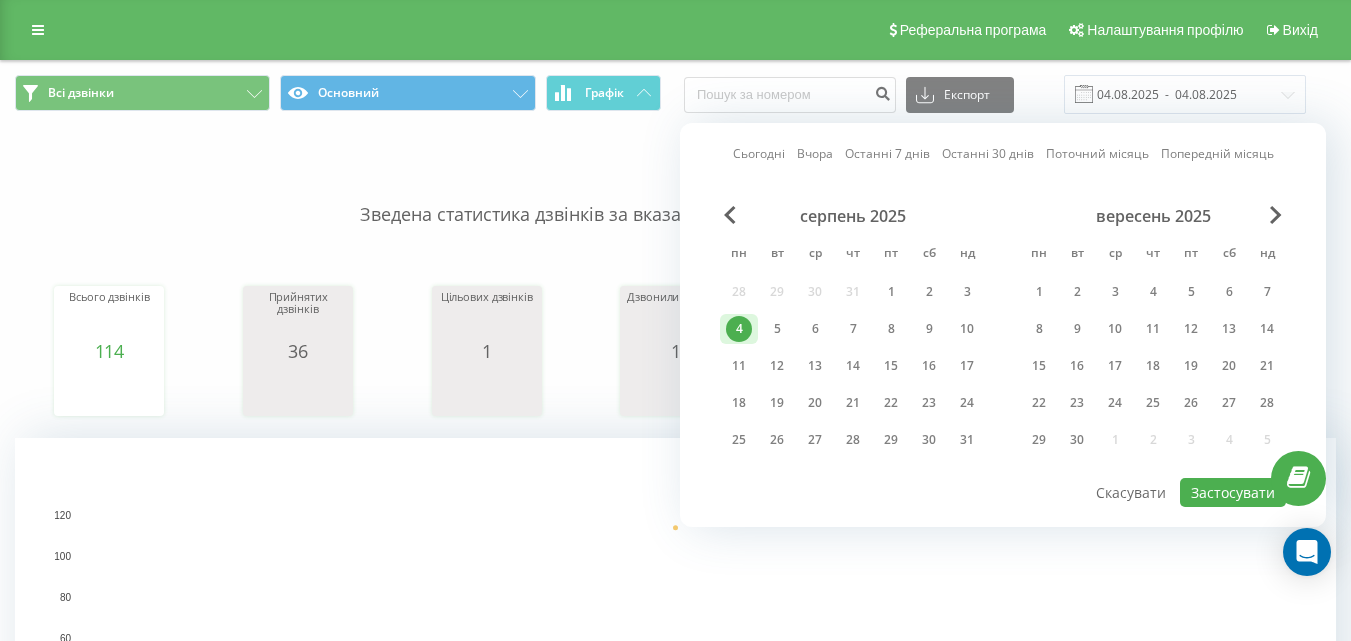 click on "Сьогодні" at bounding box center [759, 153] 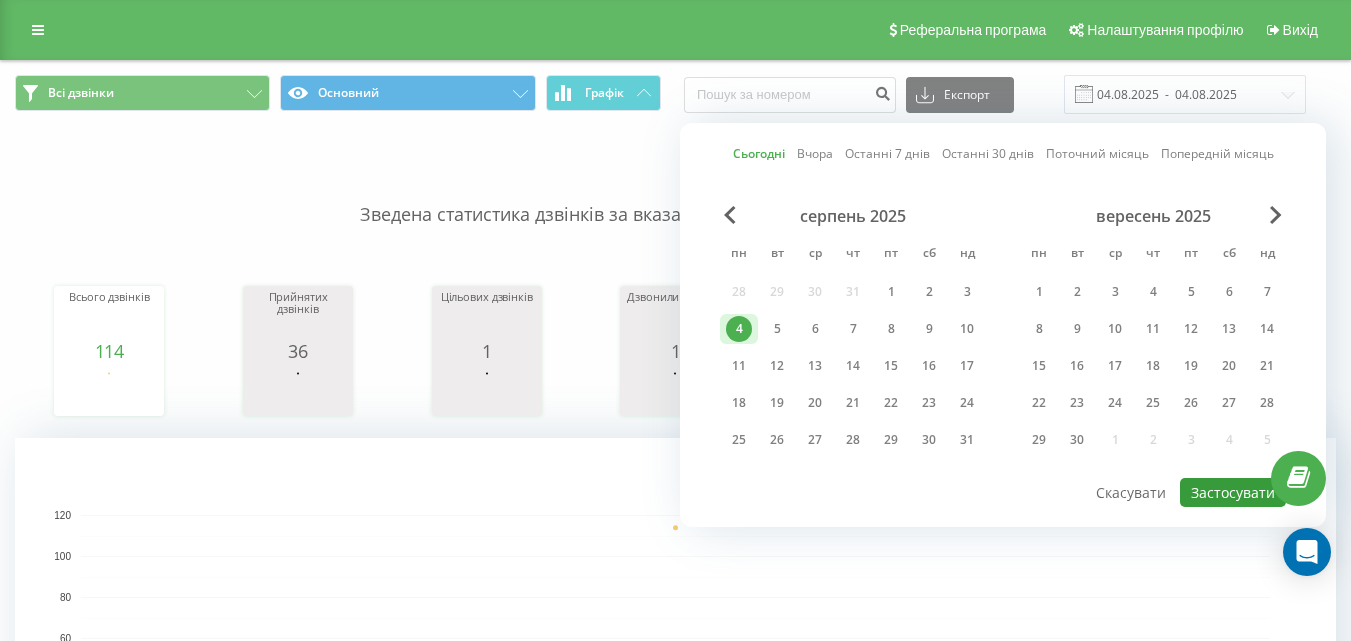 click on "Застосувати" at bounding box center [1233, 492] 